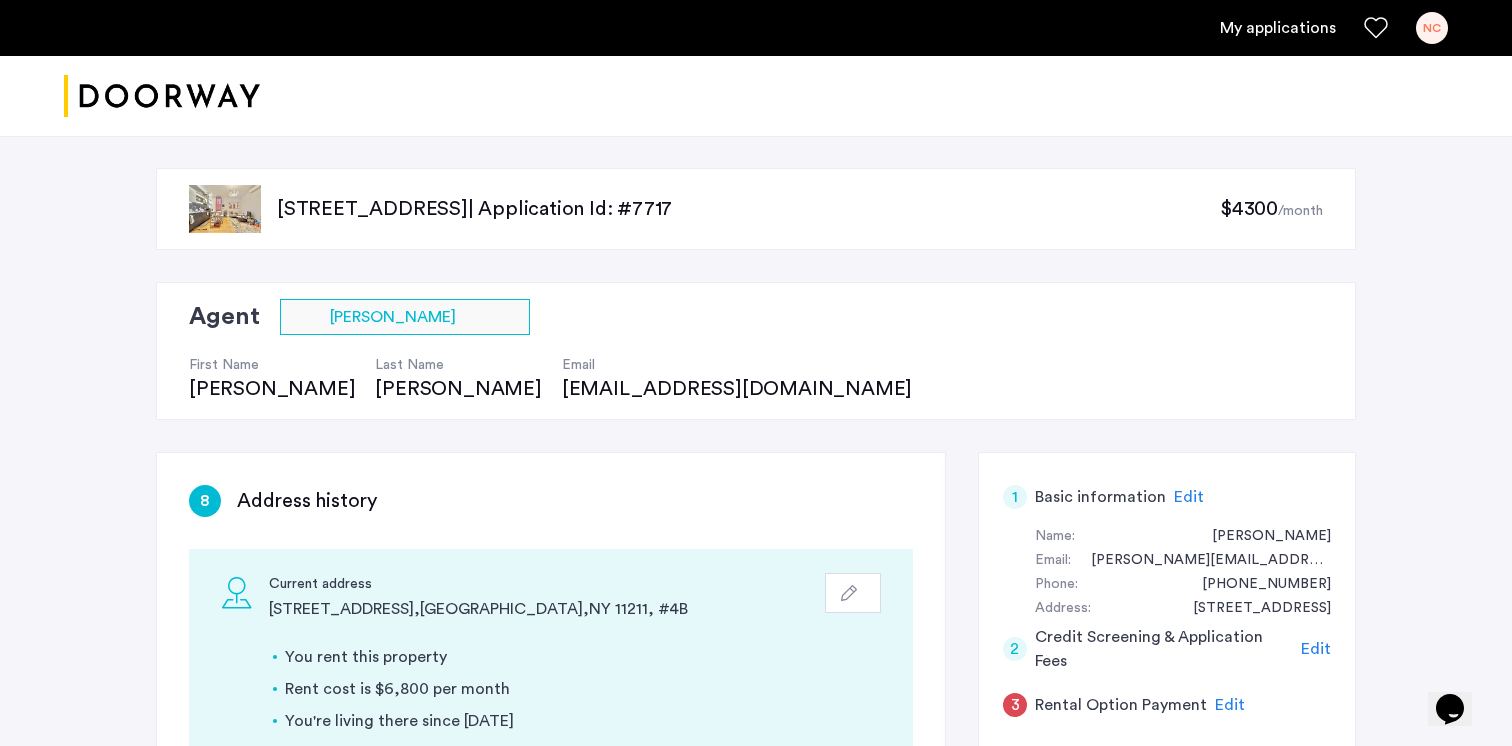 scroll, scrollTop: 732, scrollLeft: 0, axis: vertical 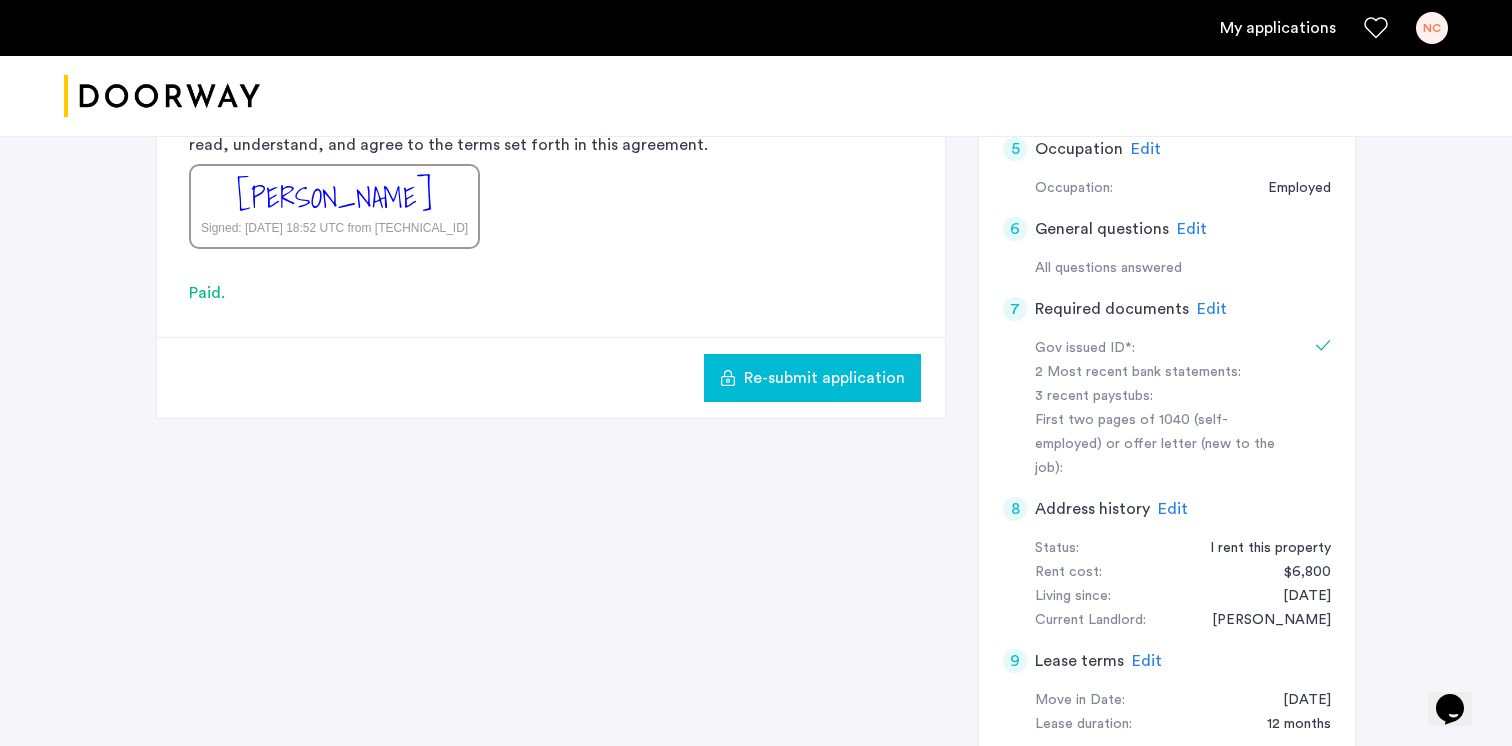 click on "Edit" 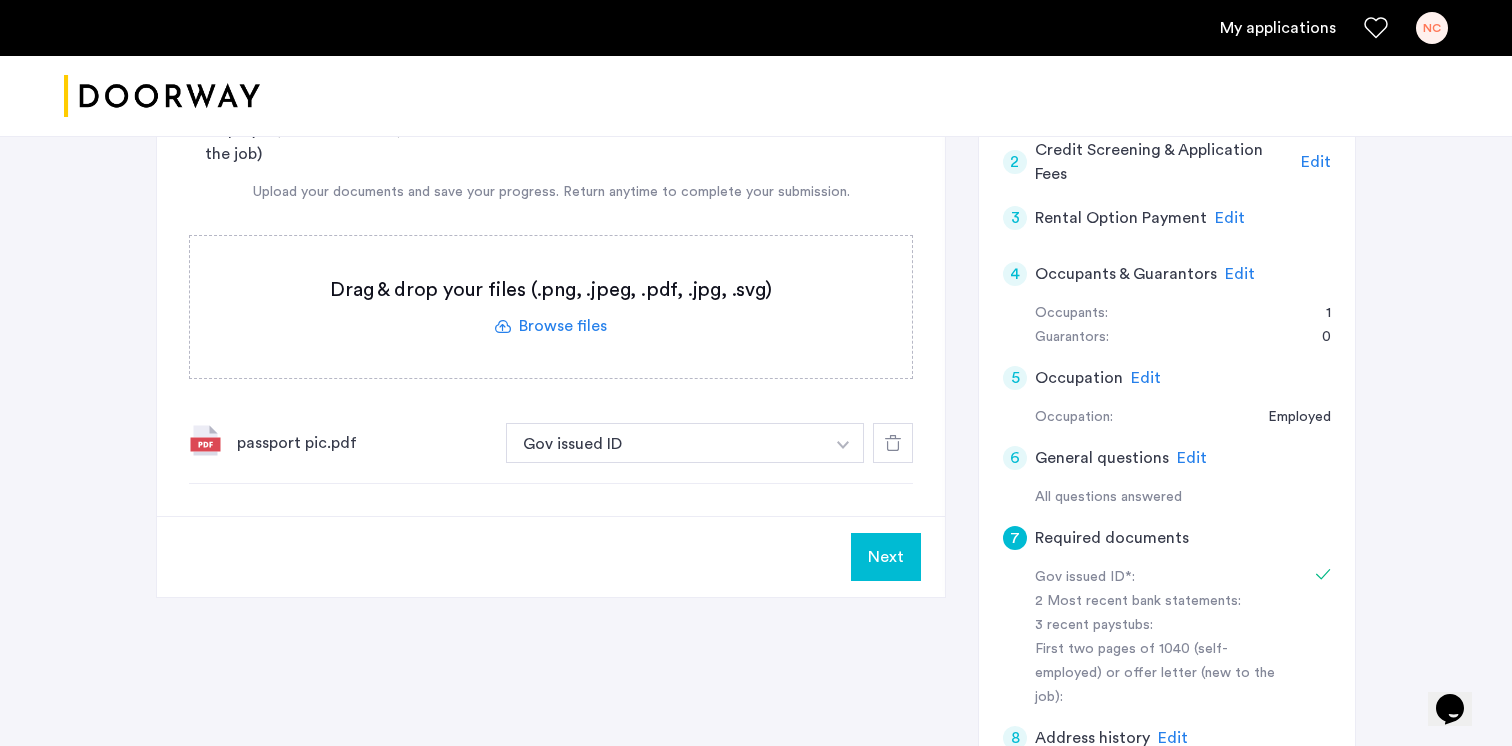 scroll, scrollTop: 441, scrollLeft: 0, axis: vertical 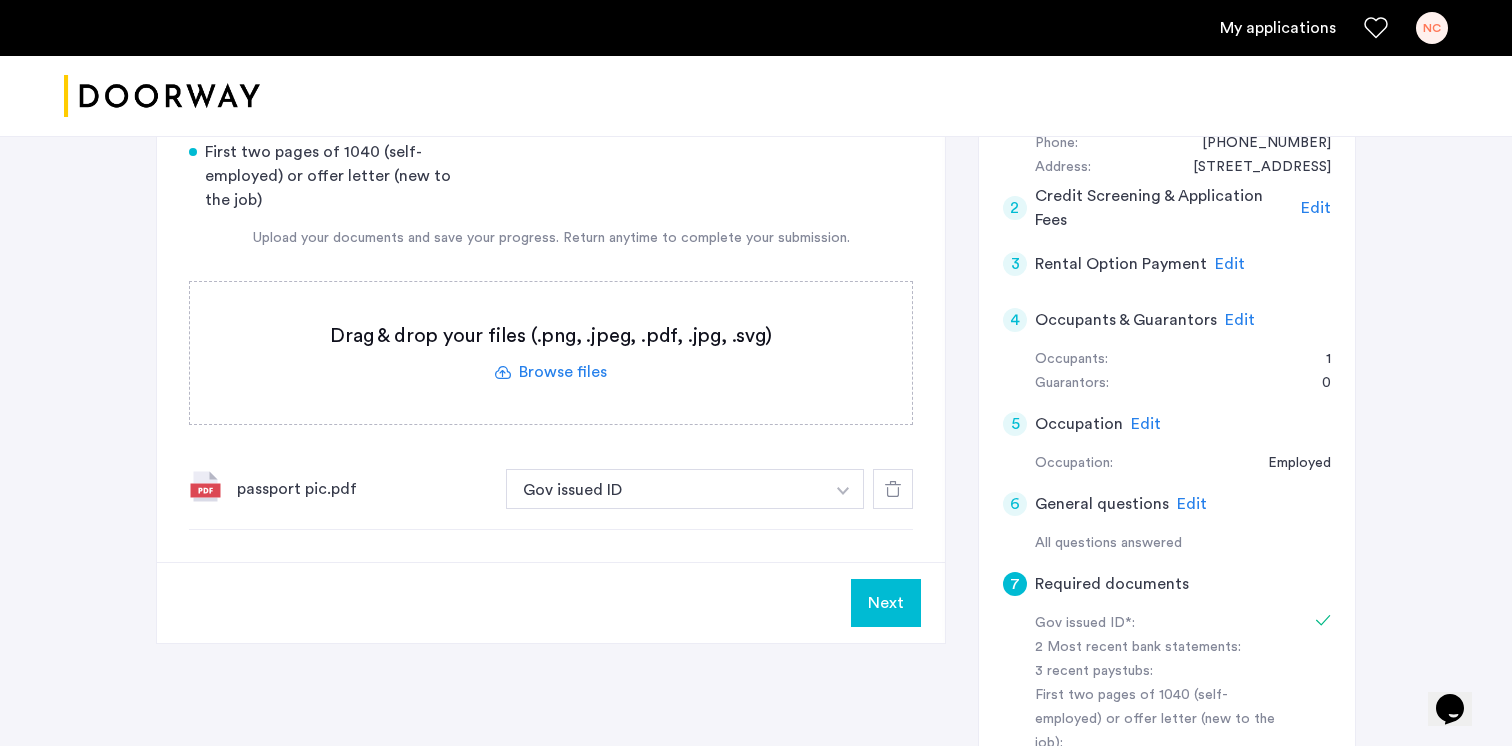 click 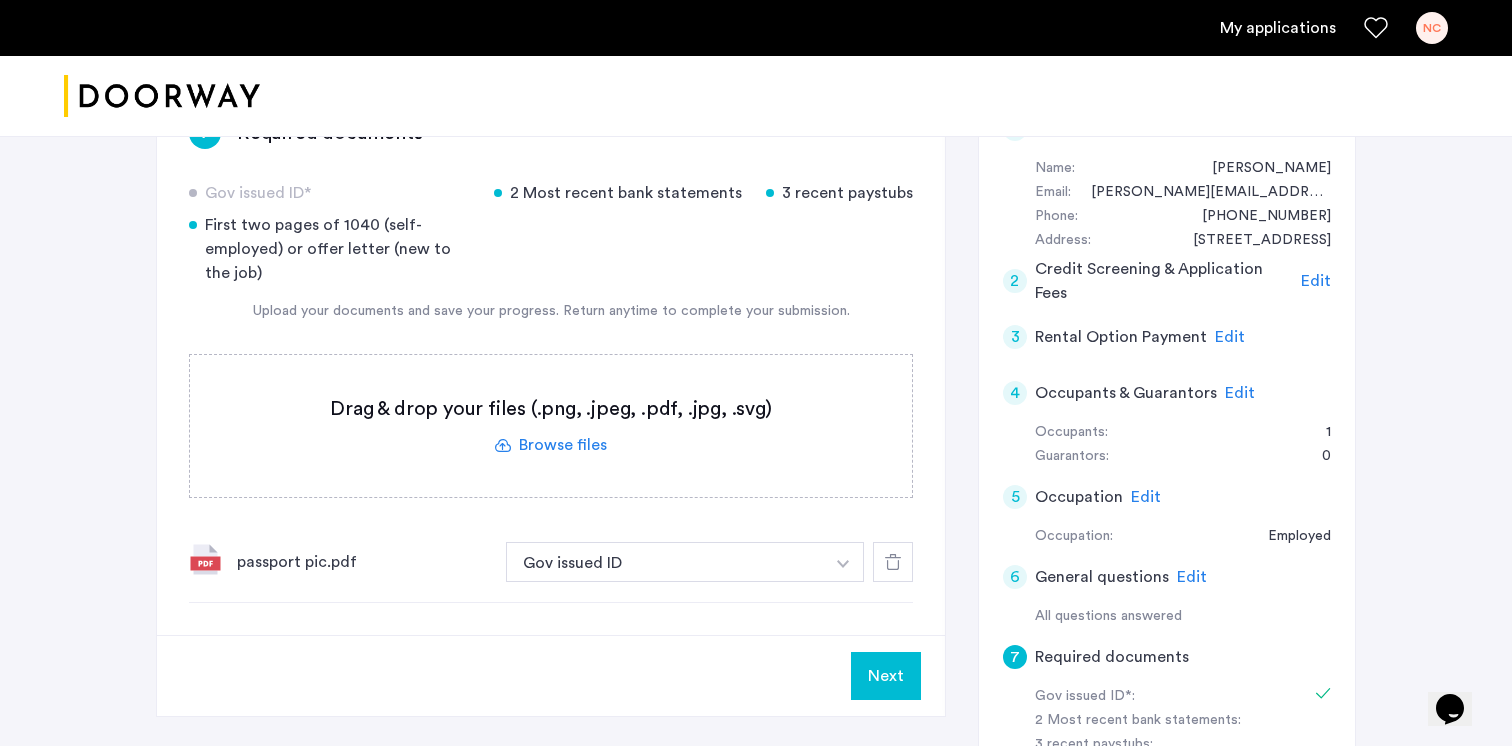 scroll, scrollTop: 366, scrollLeft: 0, axis: vertical 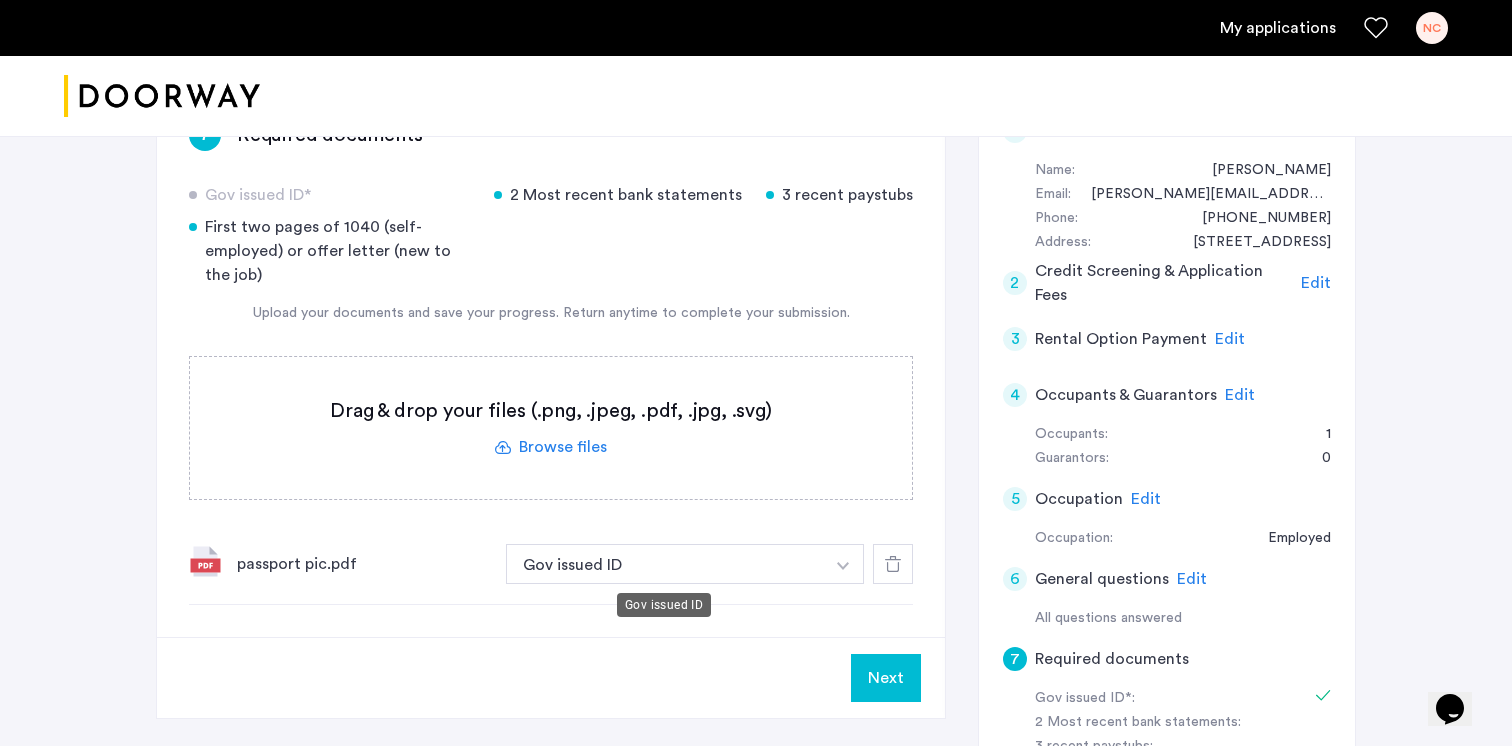 click on "Gov issued ID" at bounding box center (665, 564) 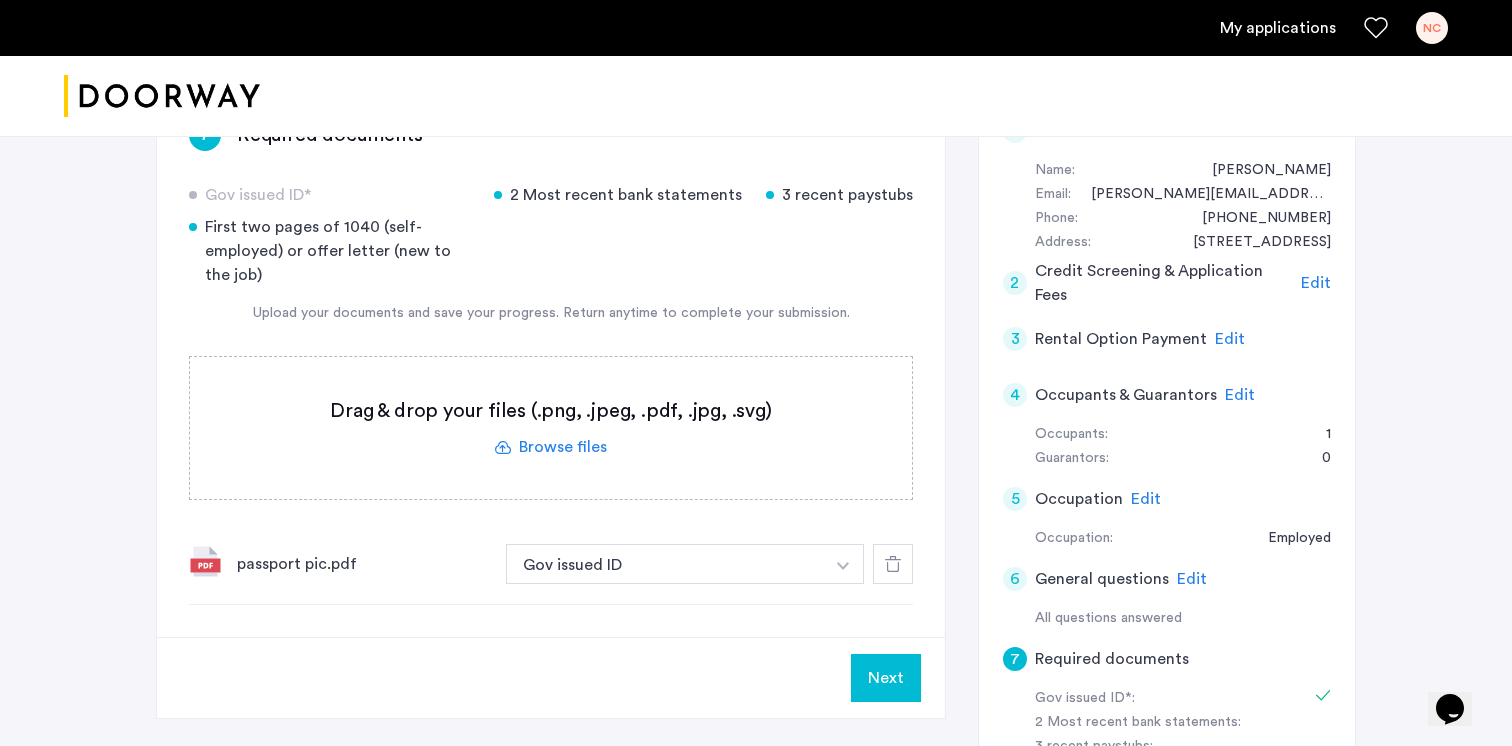 click on "Gov issued ID" at bounding box center (665, 564) 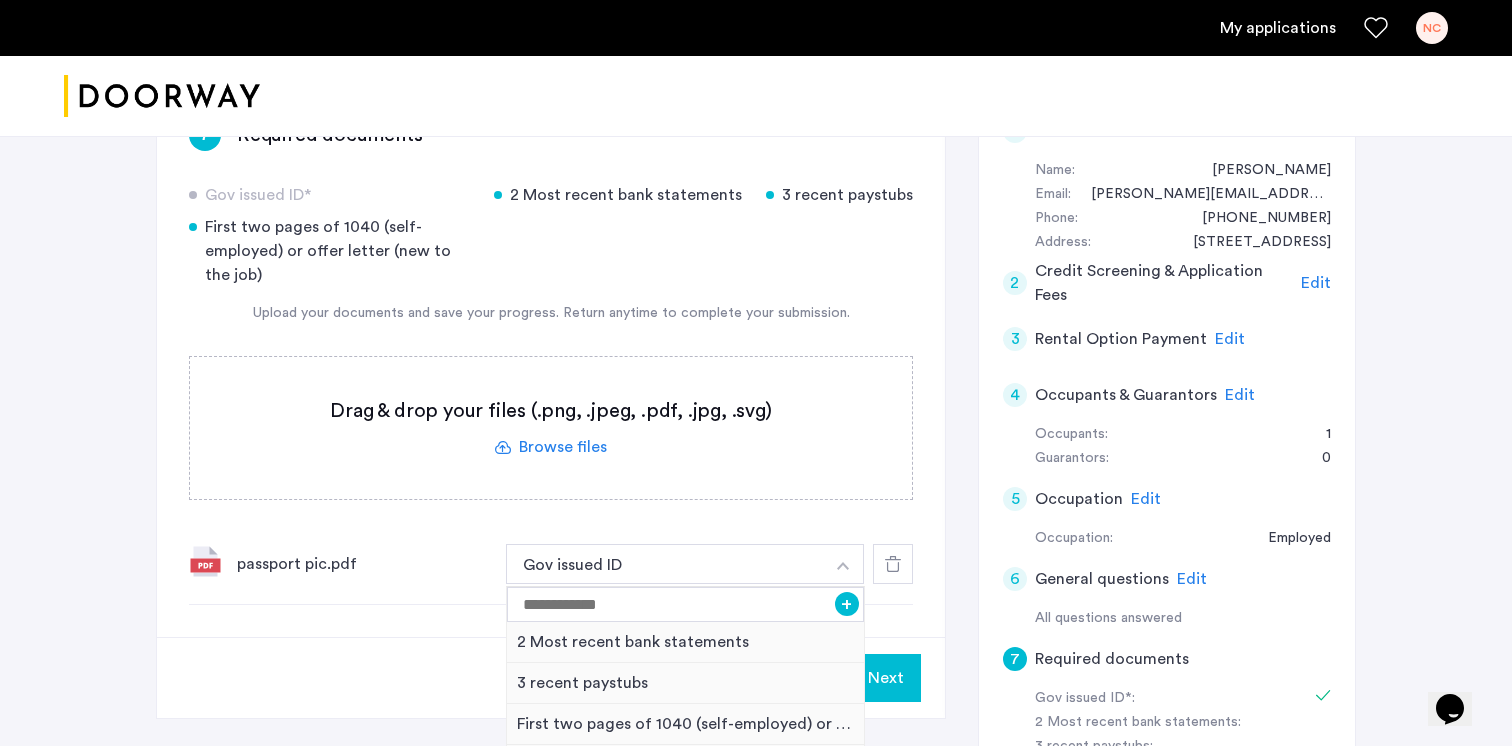click at bounding box center [843, 566] 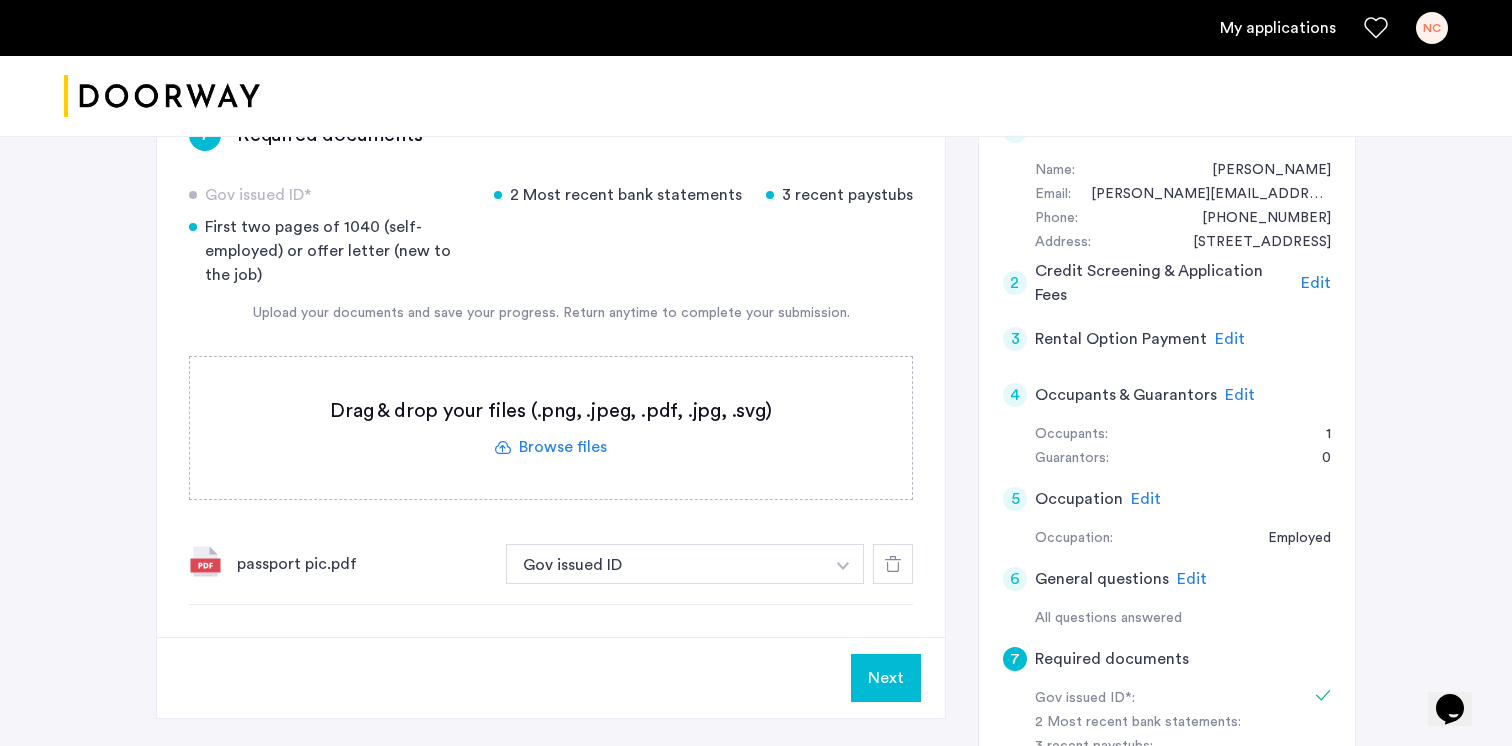 click at bounding box center [843, 566] 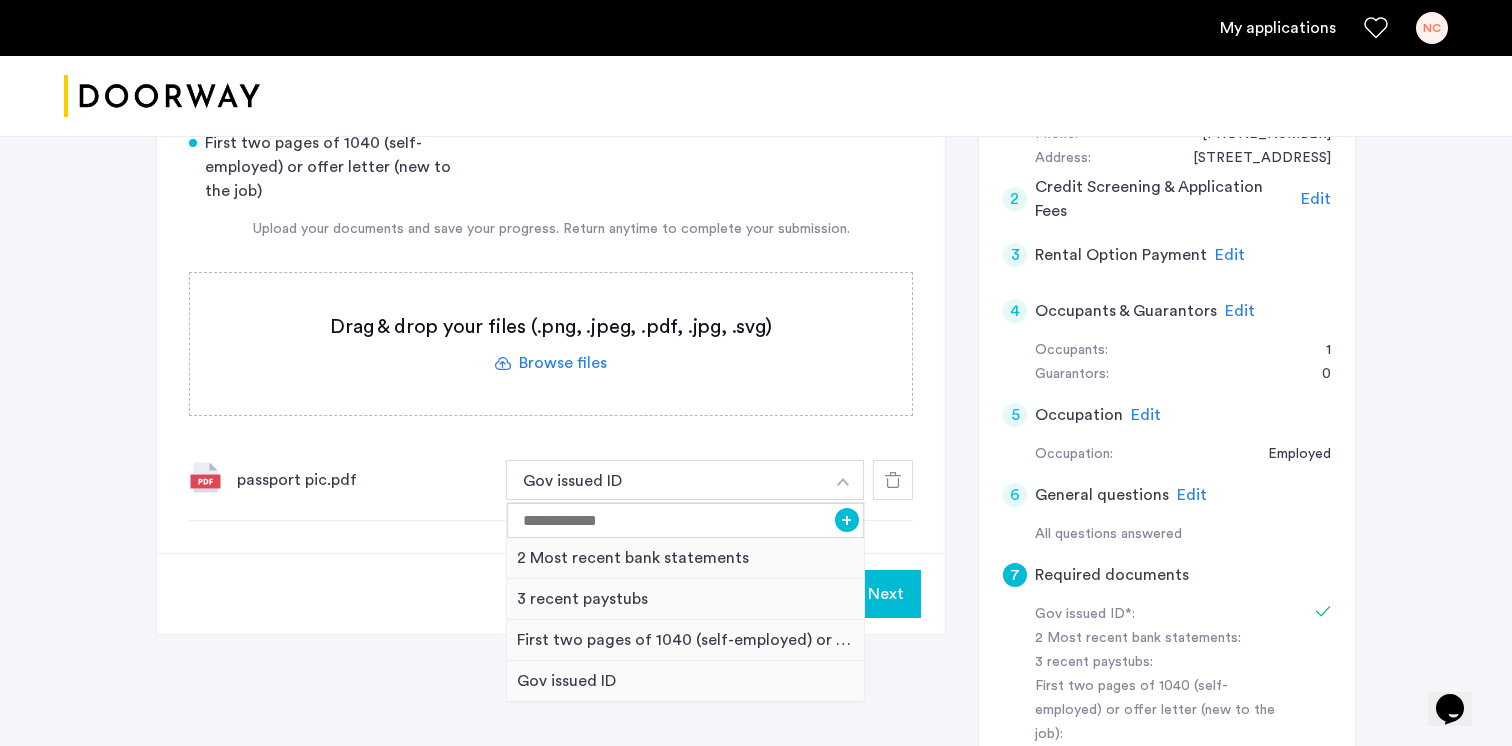 scroll, scrollTop: 524, scrollLeft: 0, axis: vertical 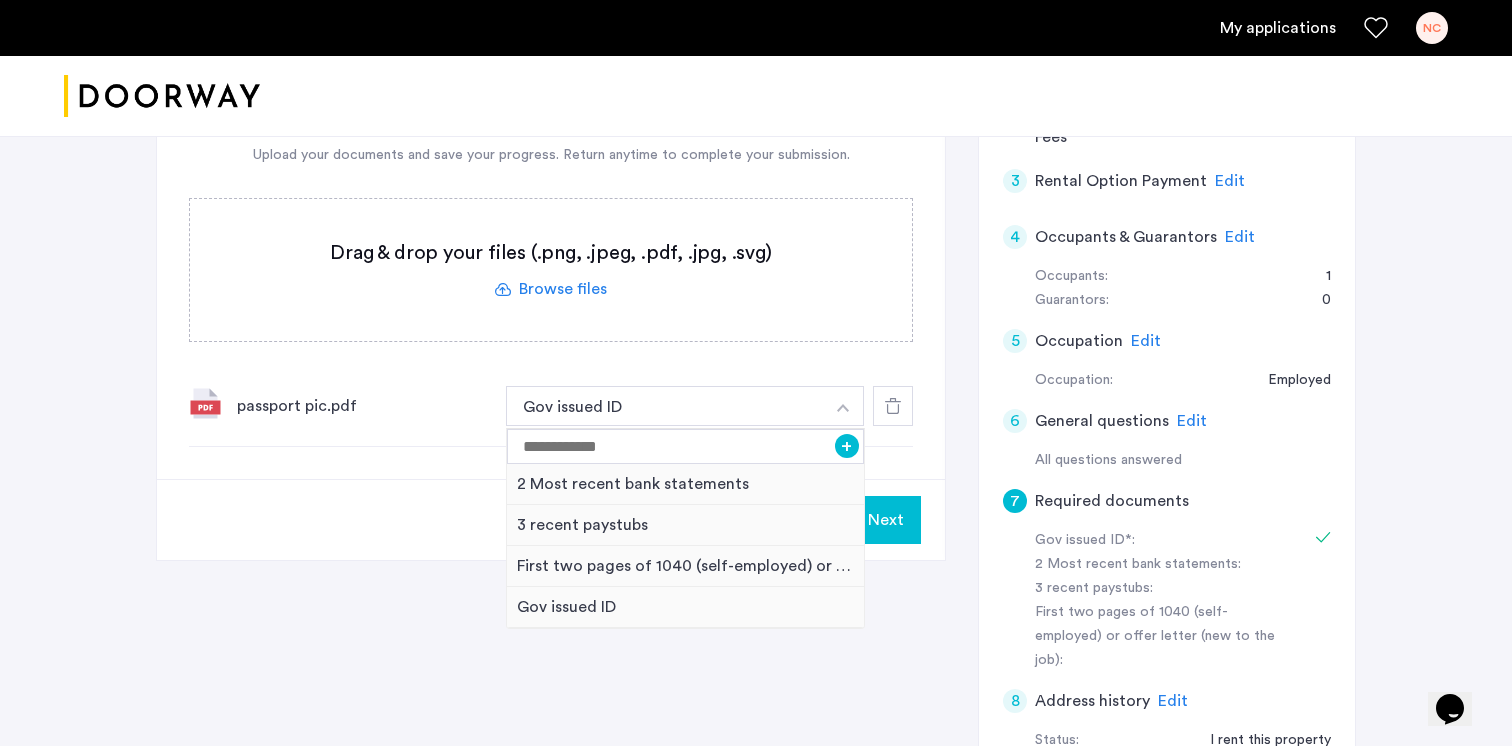 click on "7 Required documents  Gov issued ID*  2 Most recent bank statements  3 recent paystubs  First two pages of 1040 (self-employed) or offer letter (new to the job)  Upload your documents and save your progress. Return anytime to complete your submission.  Drag & drop your files (.png, .jpeg, .pdf, .jpg, .svg) Browse files Upload documents (.png, .jpeg, .pdf, .jpg, .svg) Uploaded files passport pic.pdf Gov issued ID + 2 Most recent bank statements 3 recent paystubs First two pages of 1040 (self-employed) or offer letter (new to the job) Gov issued ID Next 1 Basic information Edit First name Neel Last name Choudhary Email address neel.choudhary3@gmail.com Phone number (847) 527-7017 Date of birth 06/11/2000 Your current address Street 351 South 3rd Street City Brooklyn Unit # 4B Zip Code 11211 State NY 2 Credit Screening & Application Fees Edit 3 Rental Option Payment Edit Paid No further actions are necessary. Please continue your applying process. 4 Occupants & Guarantors Edit Occupants Name Samuel Chiang Friend" 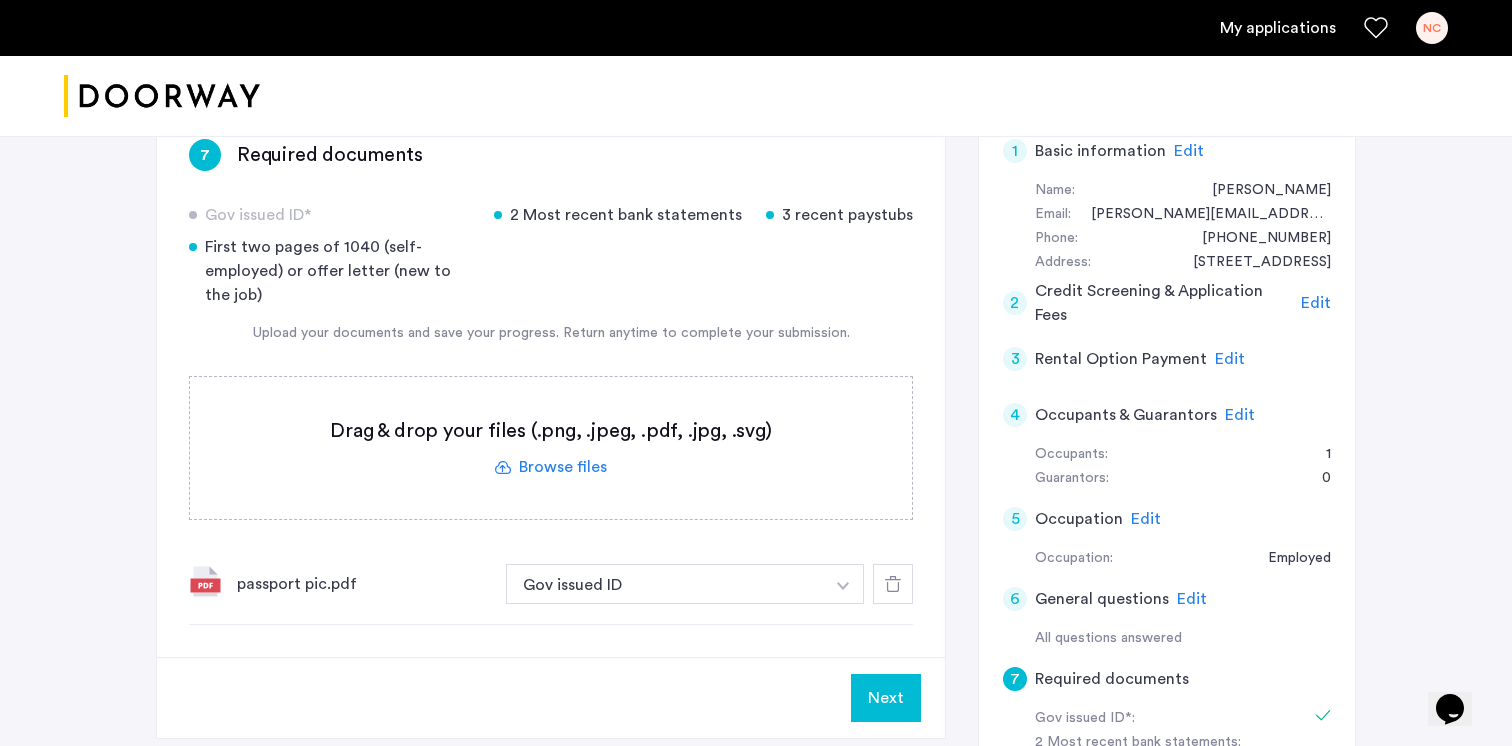 scroll, scrollTop: 308, scrollLeft: 0, axis: vertical 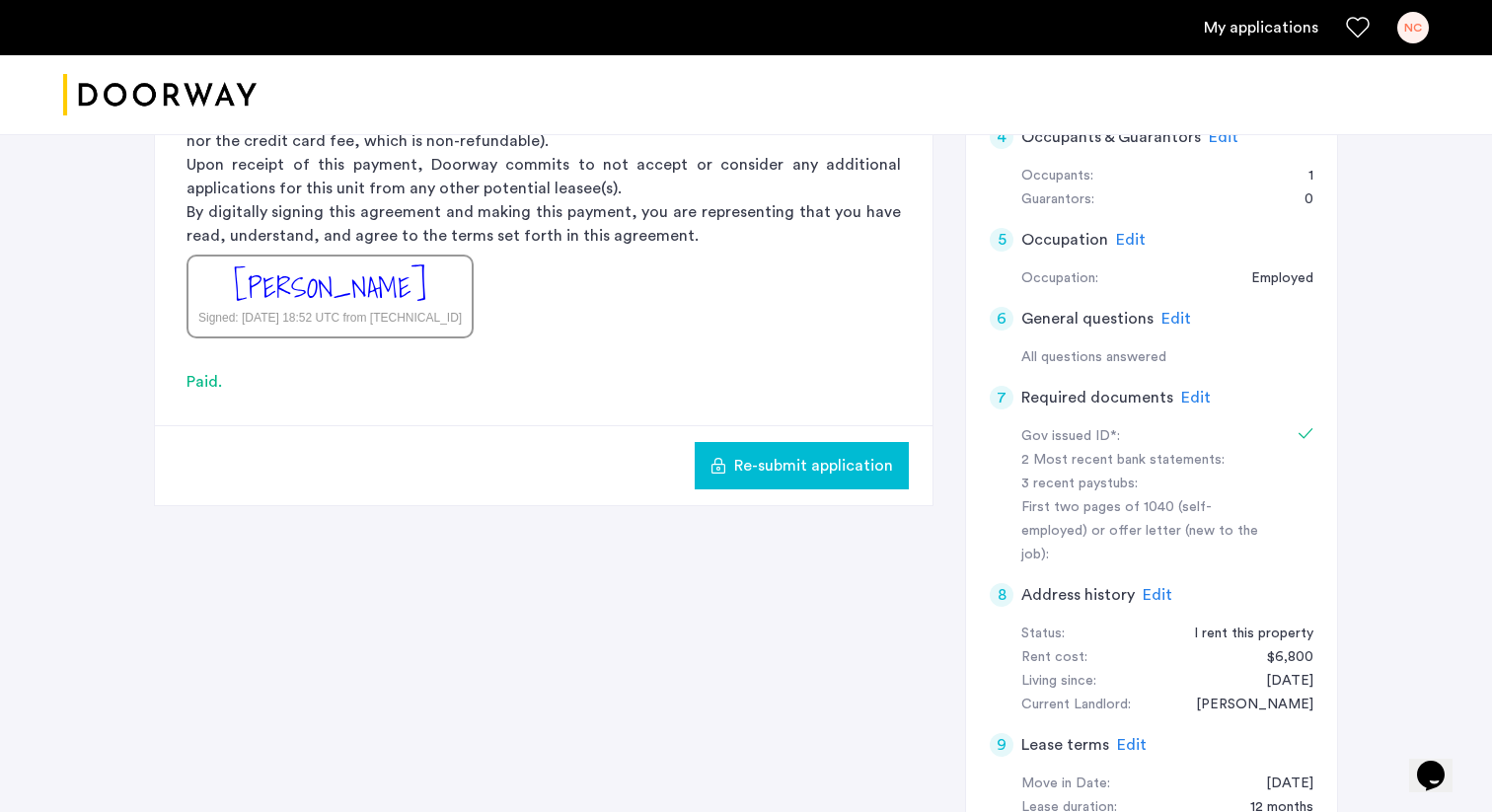 click on "Edit" 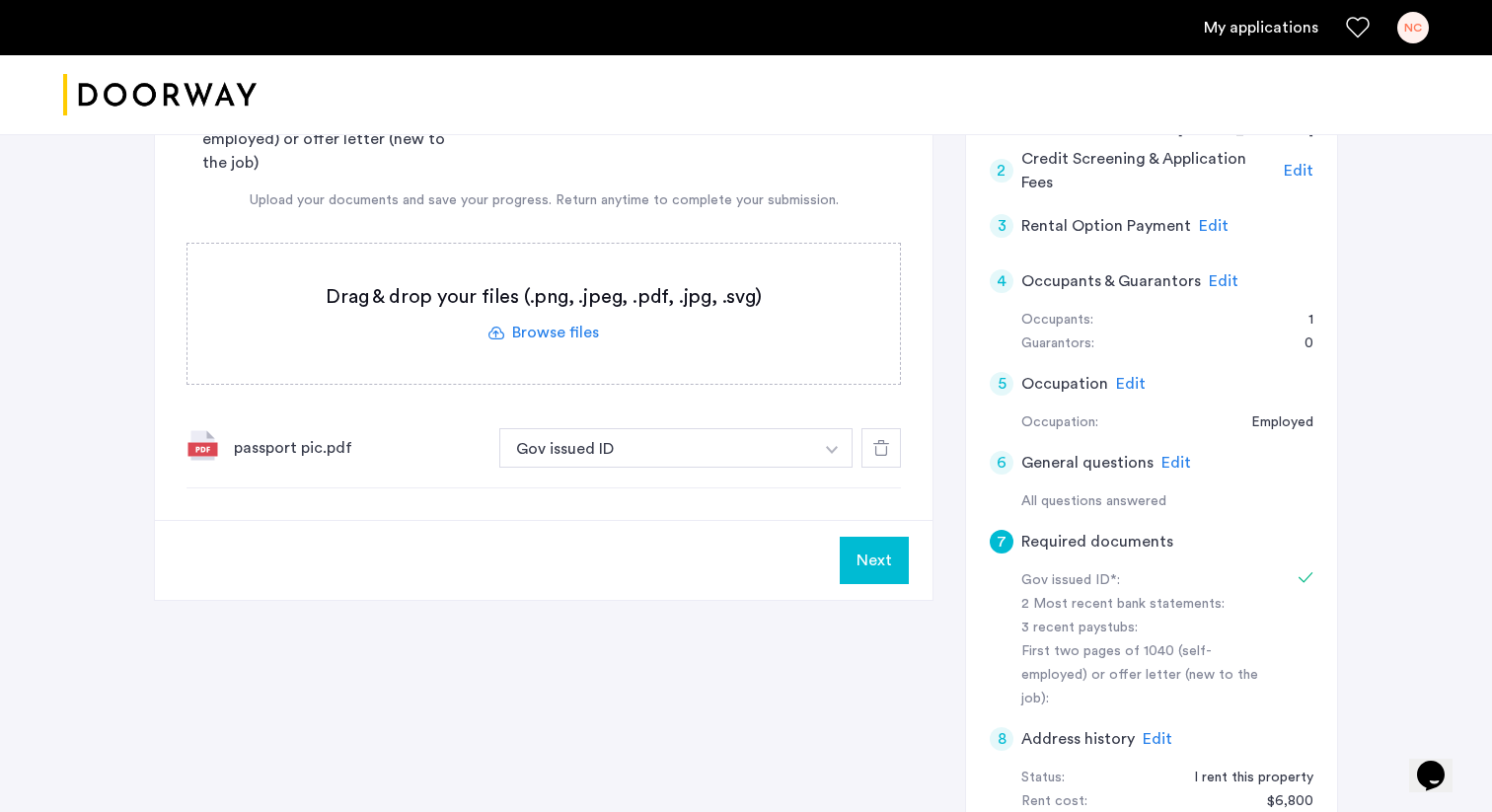 scroll, scrollTop: 444, scrollLeft: 0, axis: vertical 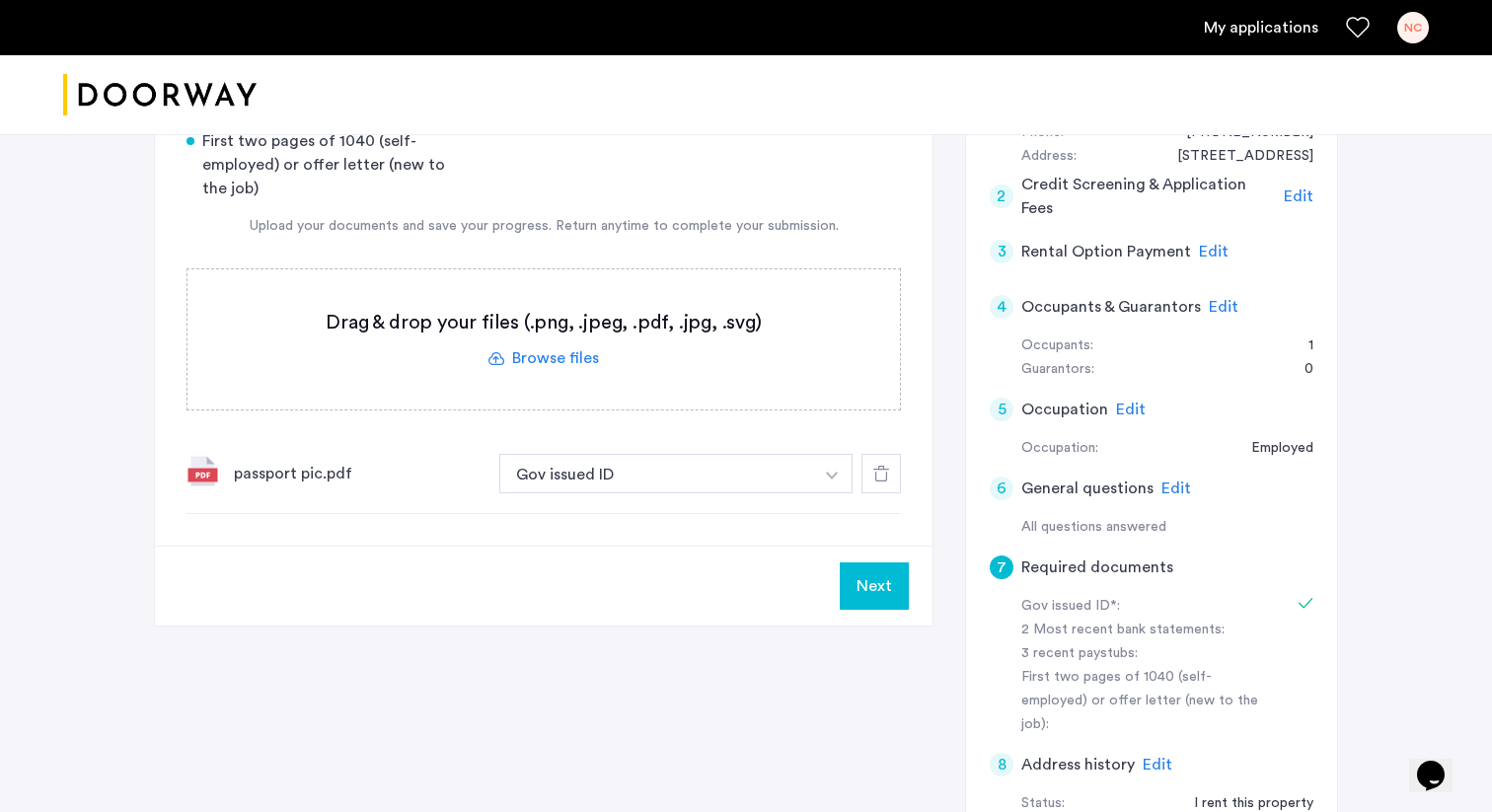 click 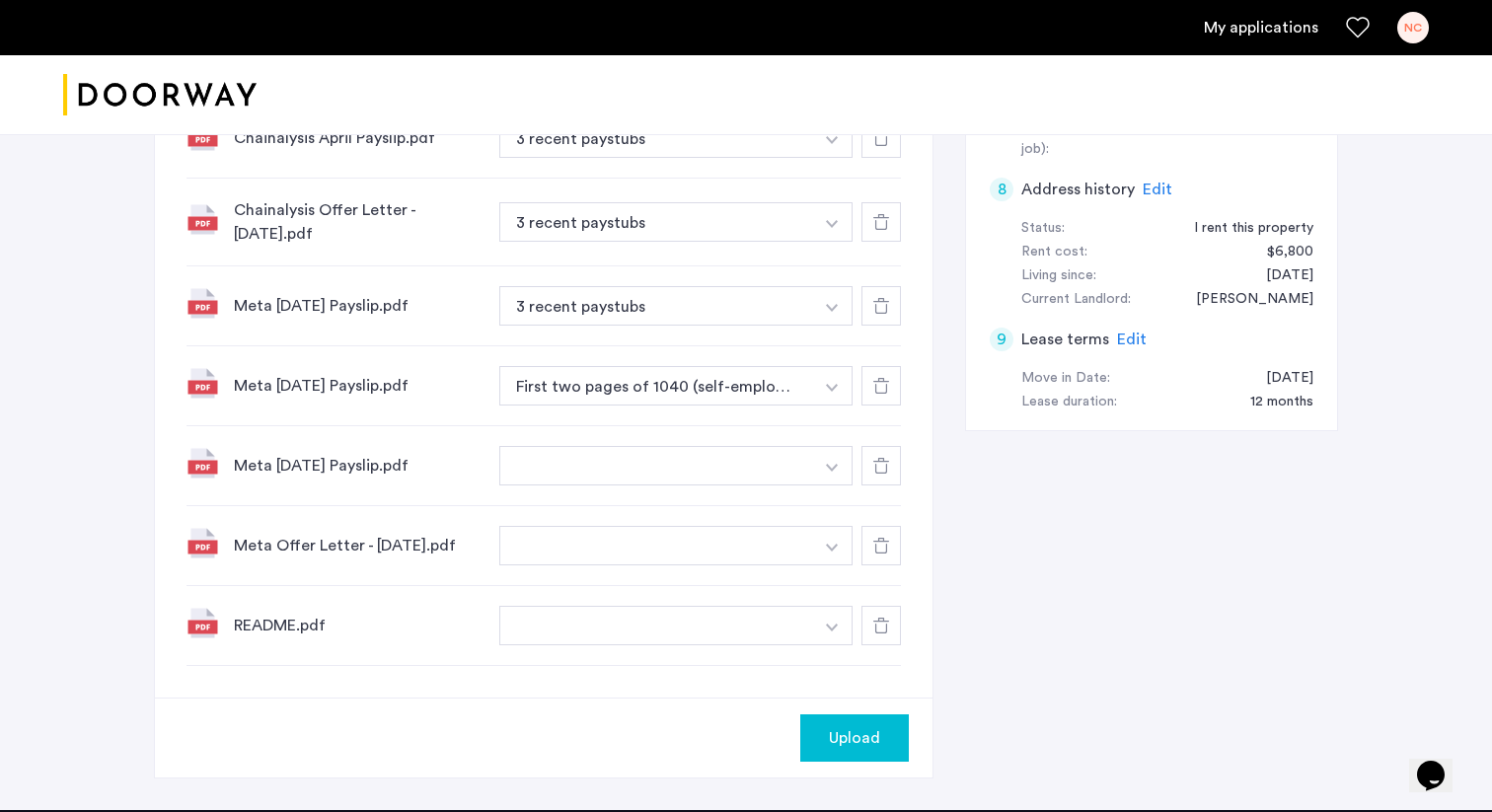 scroll, scrollTop: 1038, scrollLeft: 0, axis: vertical 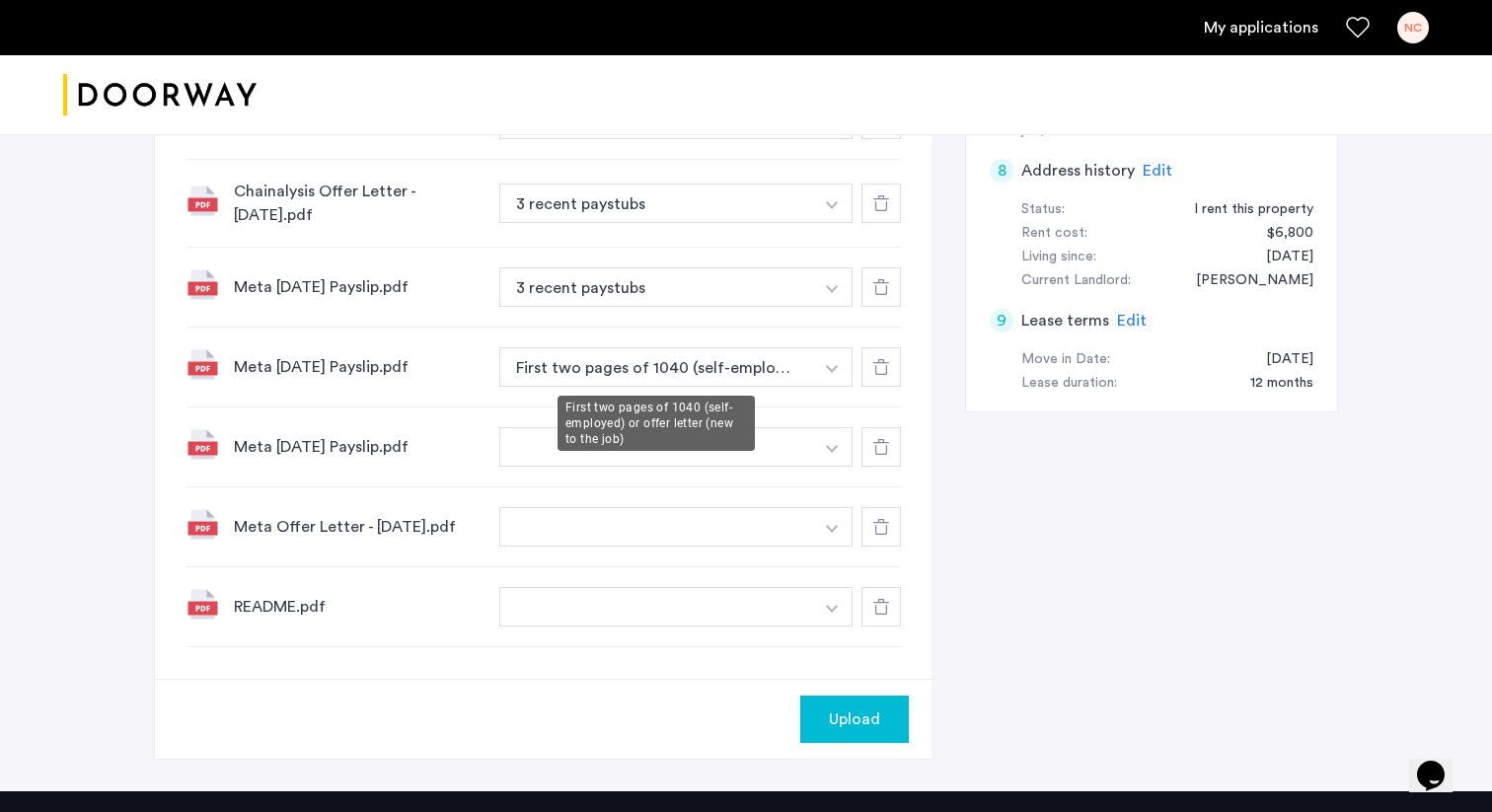 click on "First two pages of 1040 (self-employed) or offer letter (new to the job)" at bounding box center (656, 367) 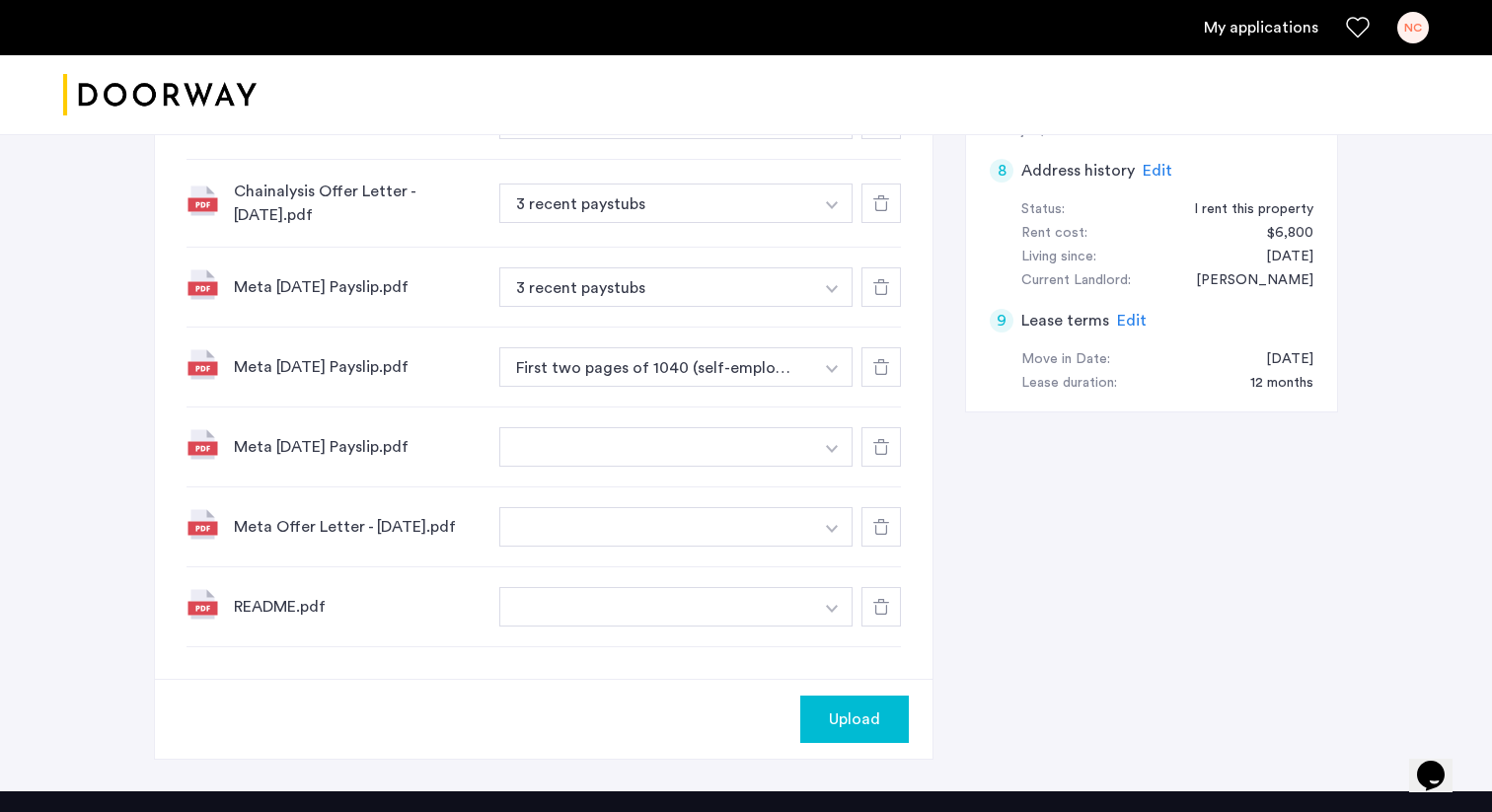 click at bounding box center (832, -118) 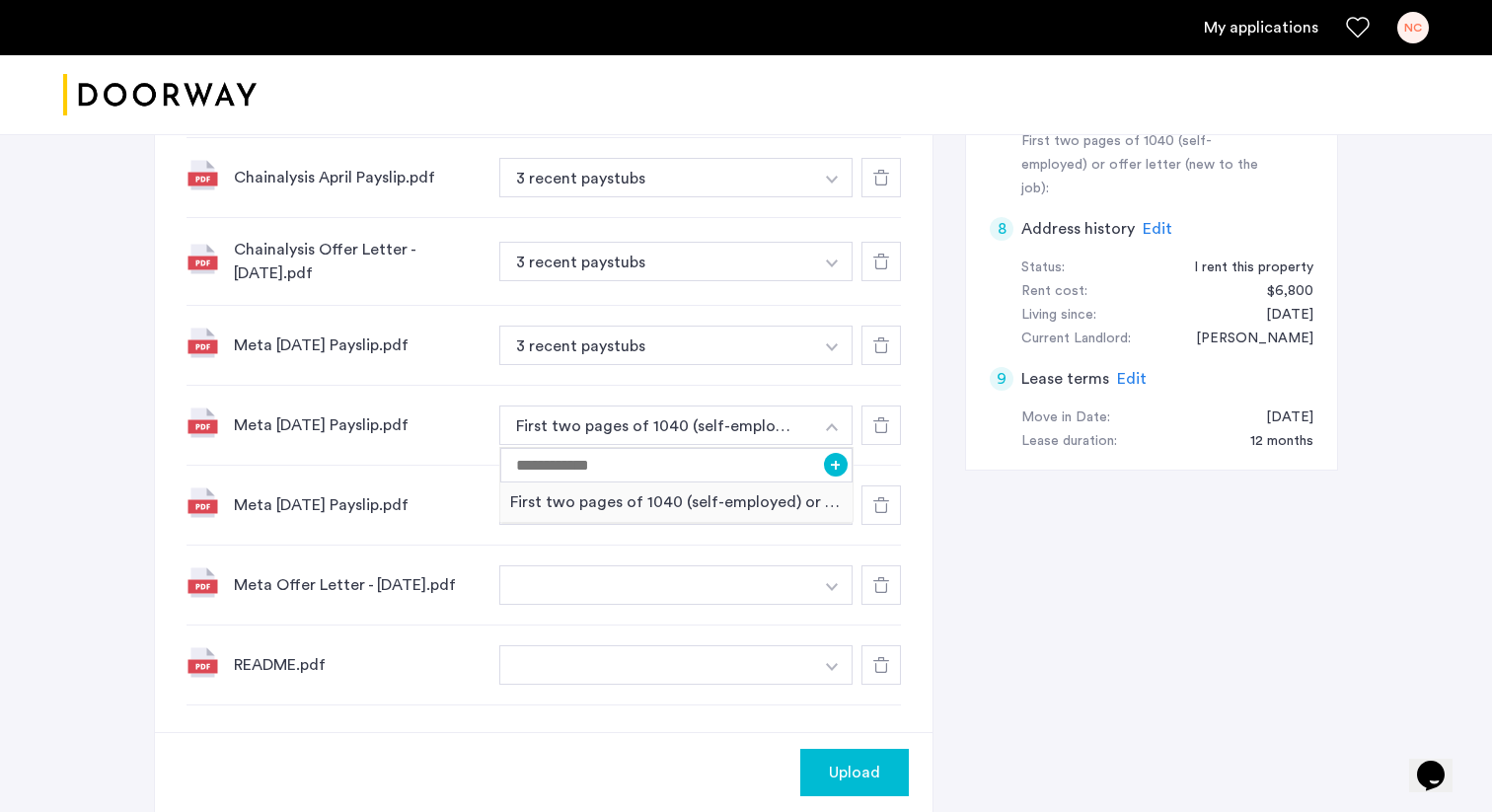 scroll, scrollTop: 977, scrollLeft: 0, axis: vertical 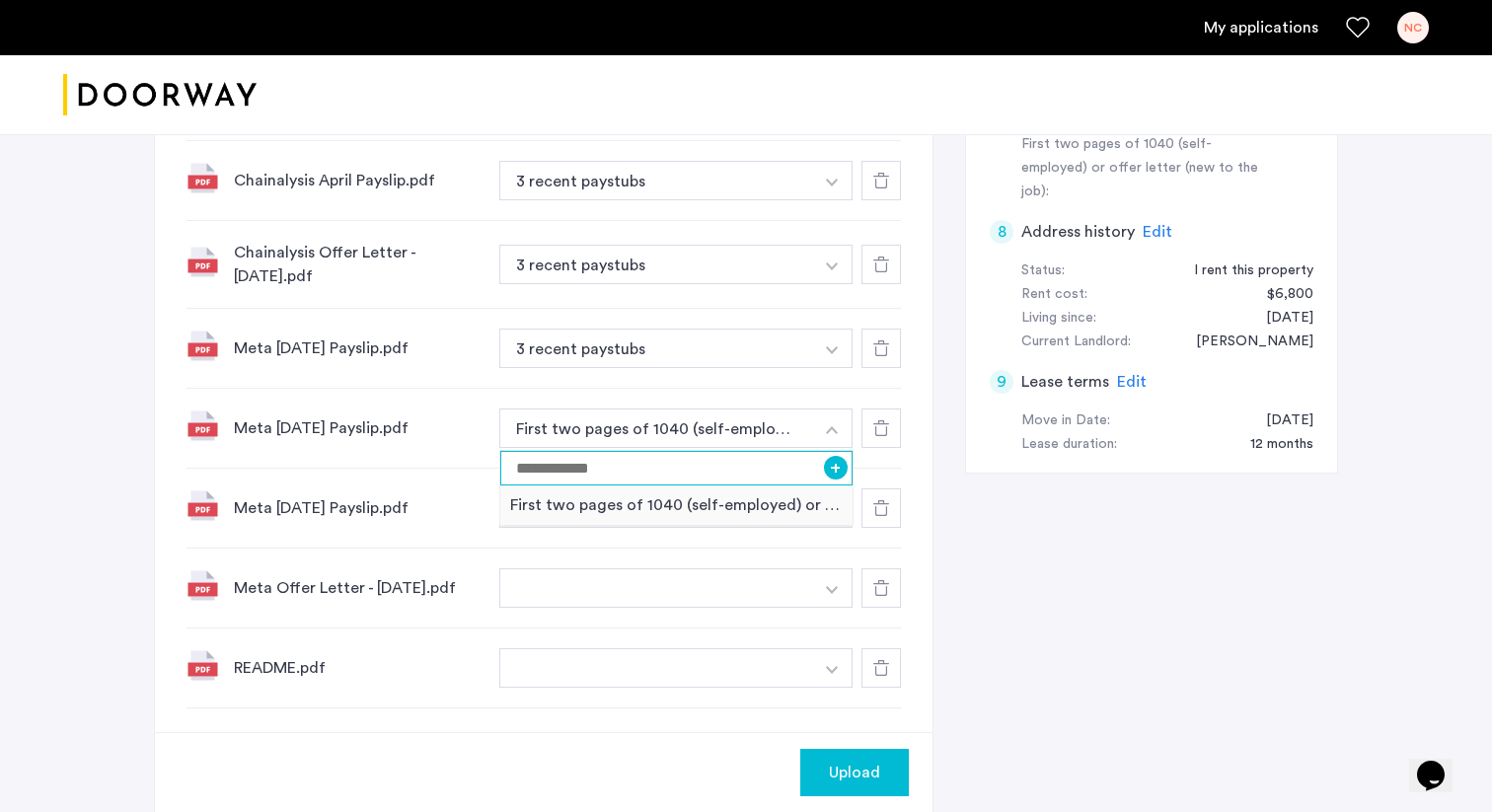 click at bounding box center (676, 468) 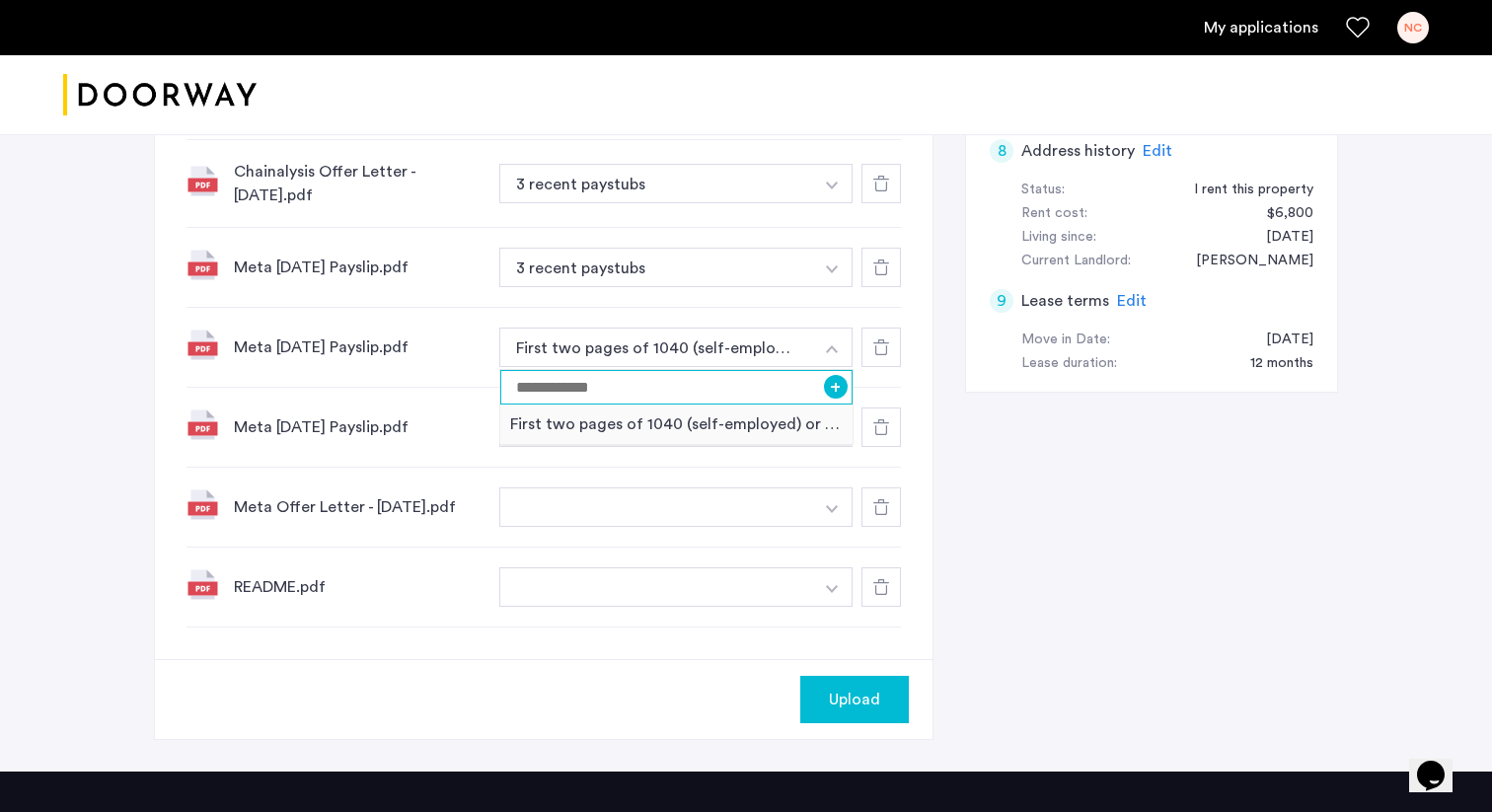 scroll, scrollTop: 1072, scrollLeft: 0, axis: vertical 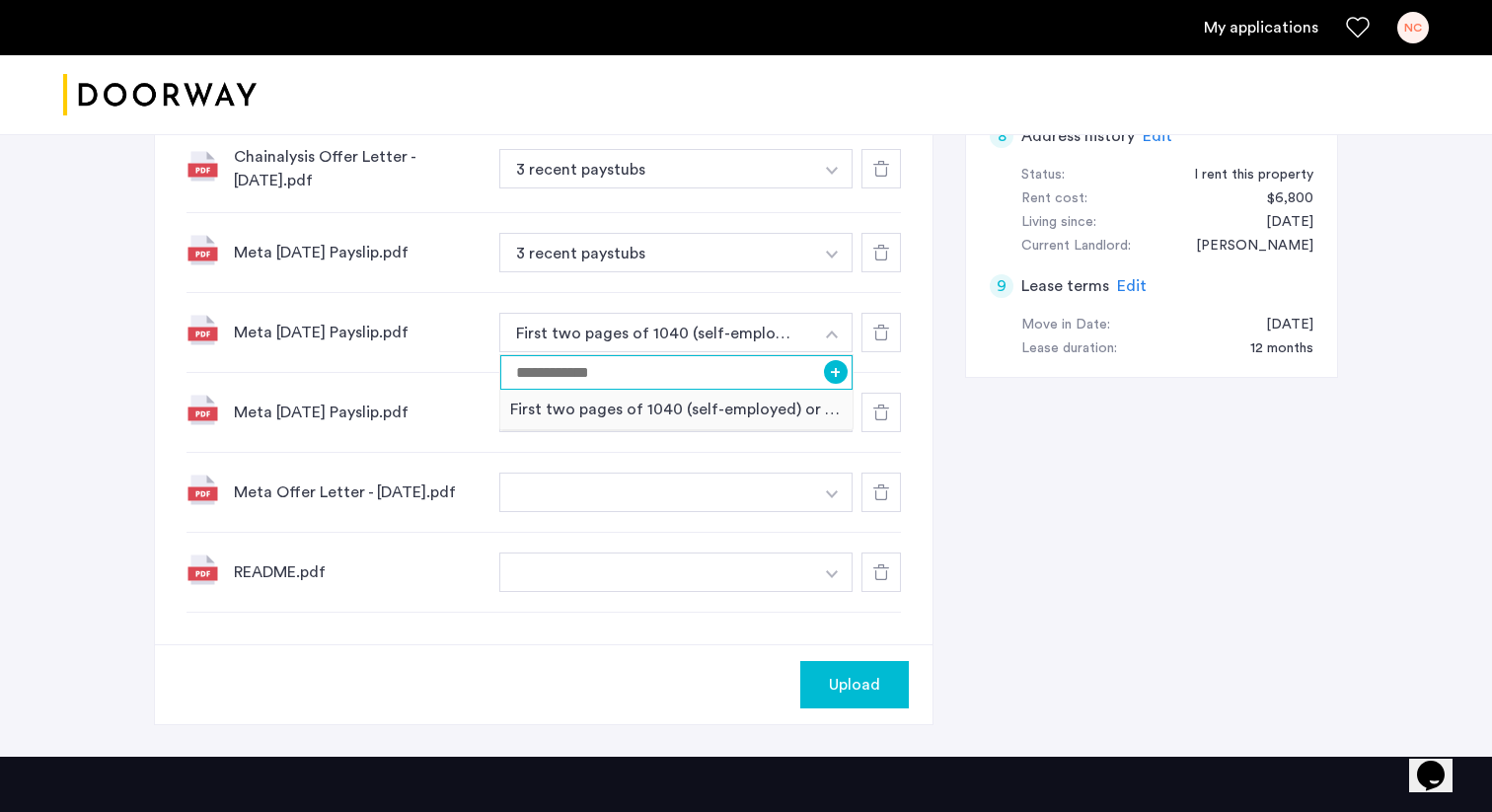 click at bounding box center [676, 372] 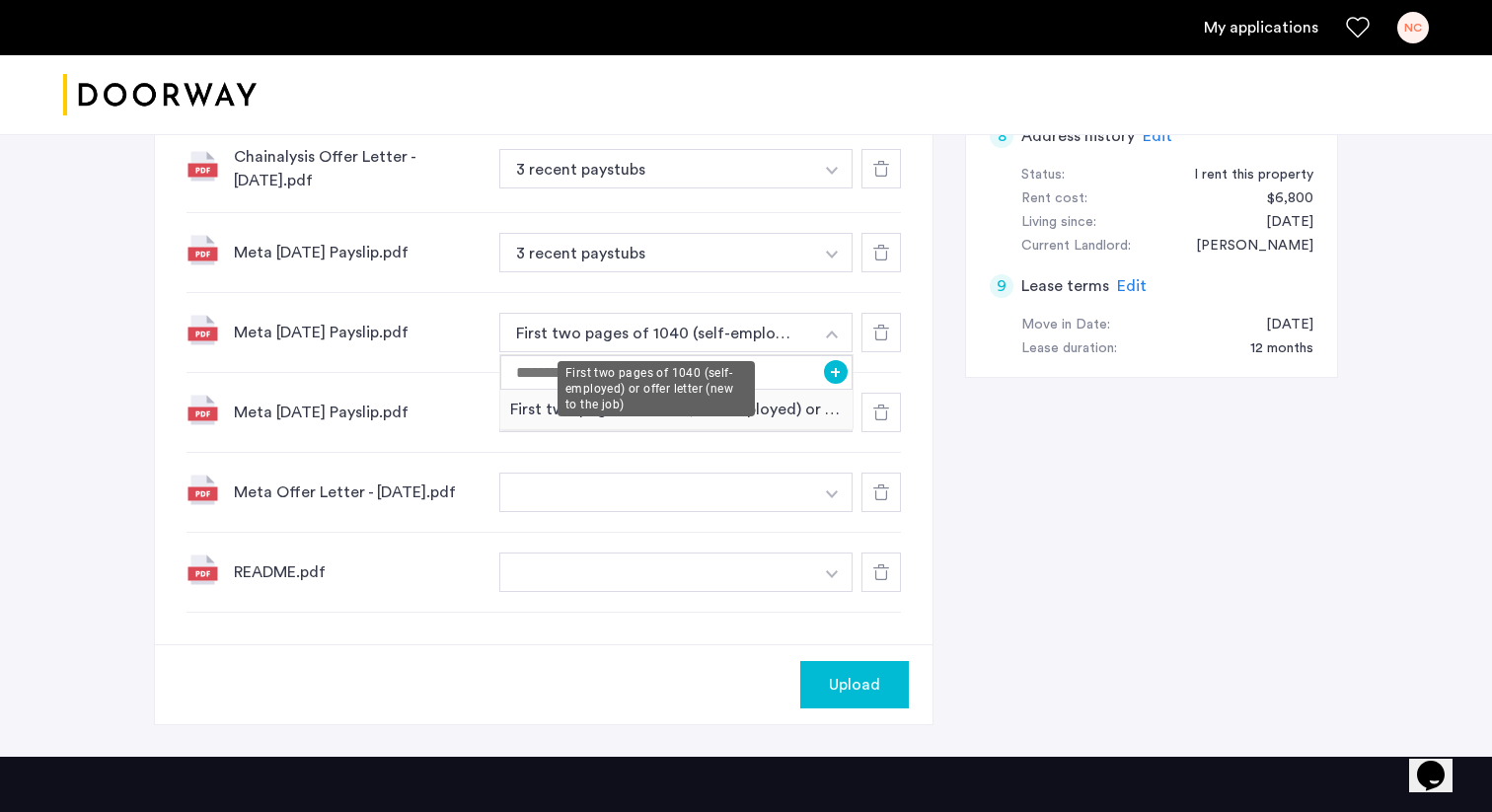 click on "First two pages of 1040 (self-employed) or offer letter (new to the job)" at bounding box center (656, 332) 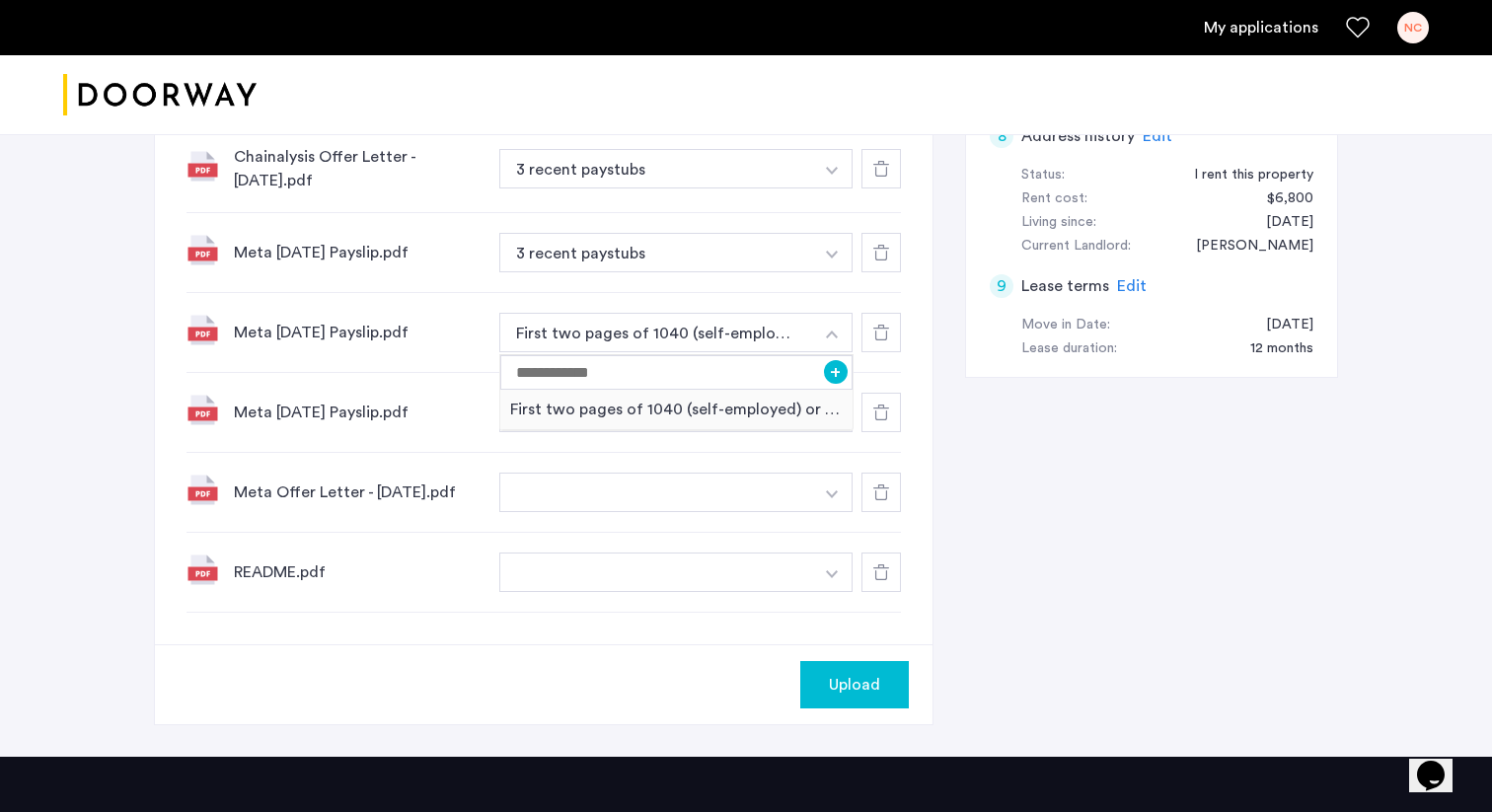 click at bounding box center [832, 332] 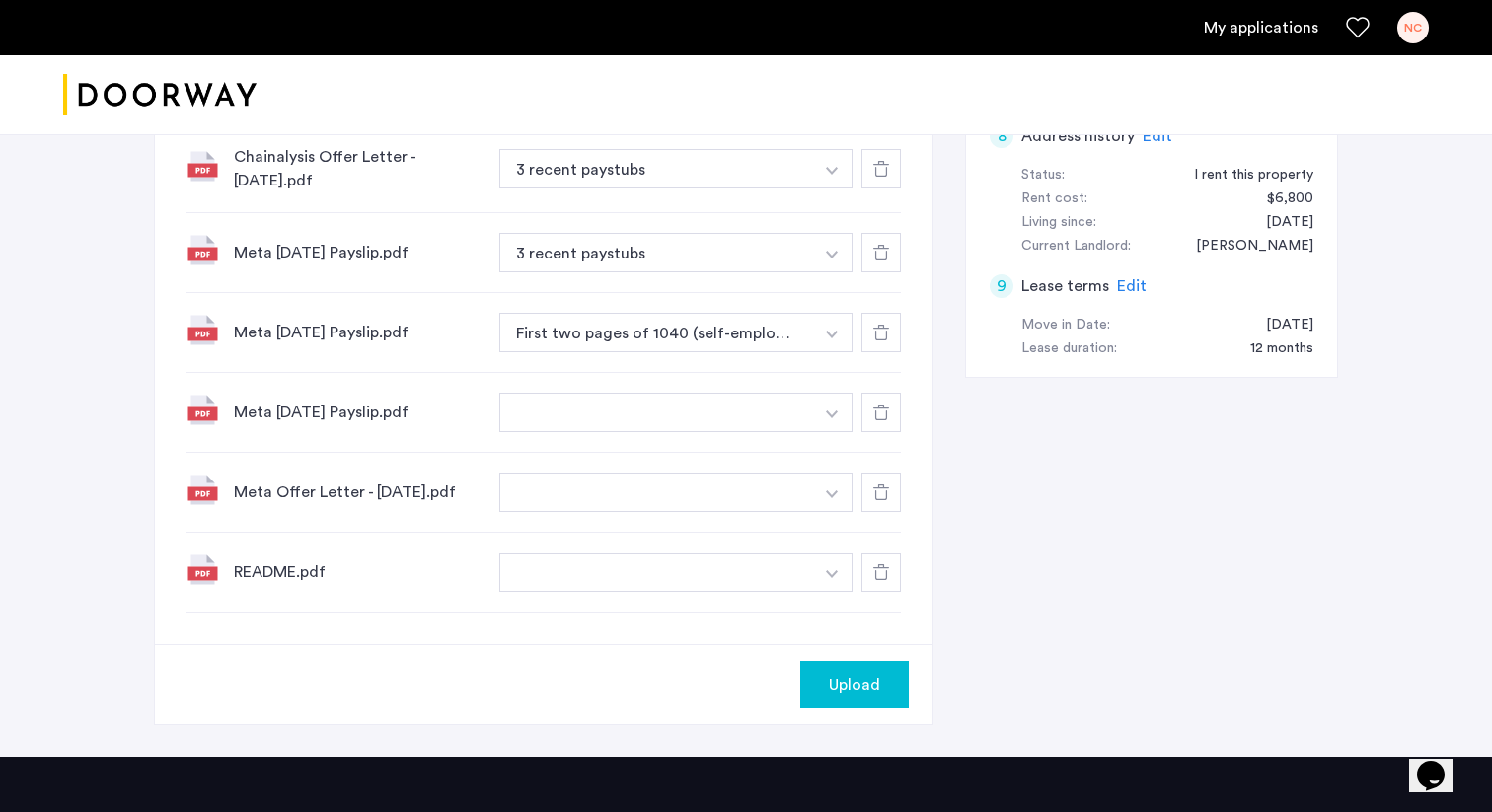 click on "7 Required documents  Gov issued ID*  2 Most recent bank statements  3 recent paystubs  First two pages of 1040 (self-employed) or offer letter (new to the job)  Upload your documents and save your progress. Return anytime to complete your submission.  Drag & drop your files (.png, .jpeg, .pdf, .jpg, .svg) Browse files Upload documents (.png, .jpeg, .pdf, .jpg, .svg) Uploaded files passport pic.pdf Gov issued ID + Gov issued ID Bank Statement June.pdf 2 Most recent bank statements + 2 Most recent bank statements Bank Statement May.pdf 2 Most recent bank statements + 2 Most recent bank statements Chainalysis April Payslip.pdf 3 recent paystubs + 3 recent paystubs Chainalysis Offer Letter - [DATE].pdf 3 recent paystubs + 3 recent paystubs Meta [DATE] Payslip.pdf 3 recent paystubs + 3 recent paystubs Meta [DATE] Payslip.pdf First two pages of 1040 (self-employed) or offer letter (new to the job) + First two pages of 1040 (self-employed) or offer letter (new to the job) Meta [DATE] Payslip.pdf + + README.pdf +" 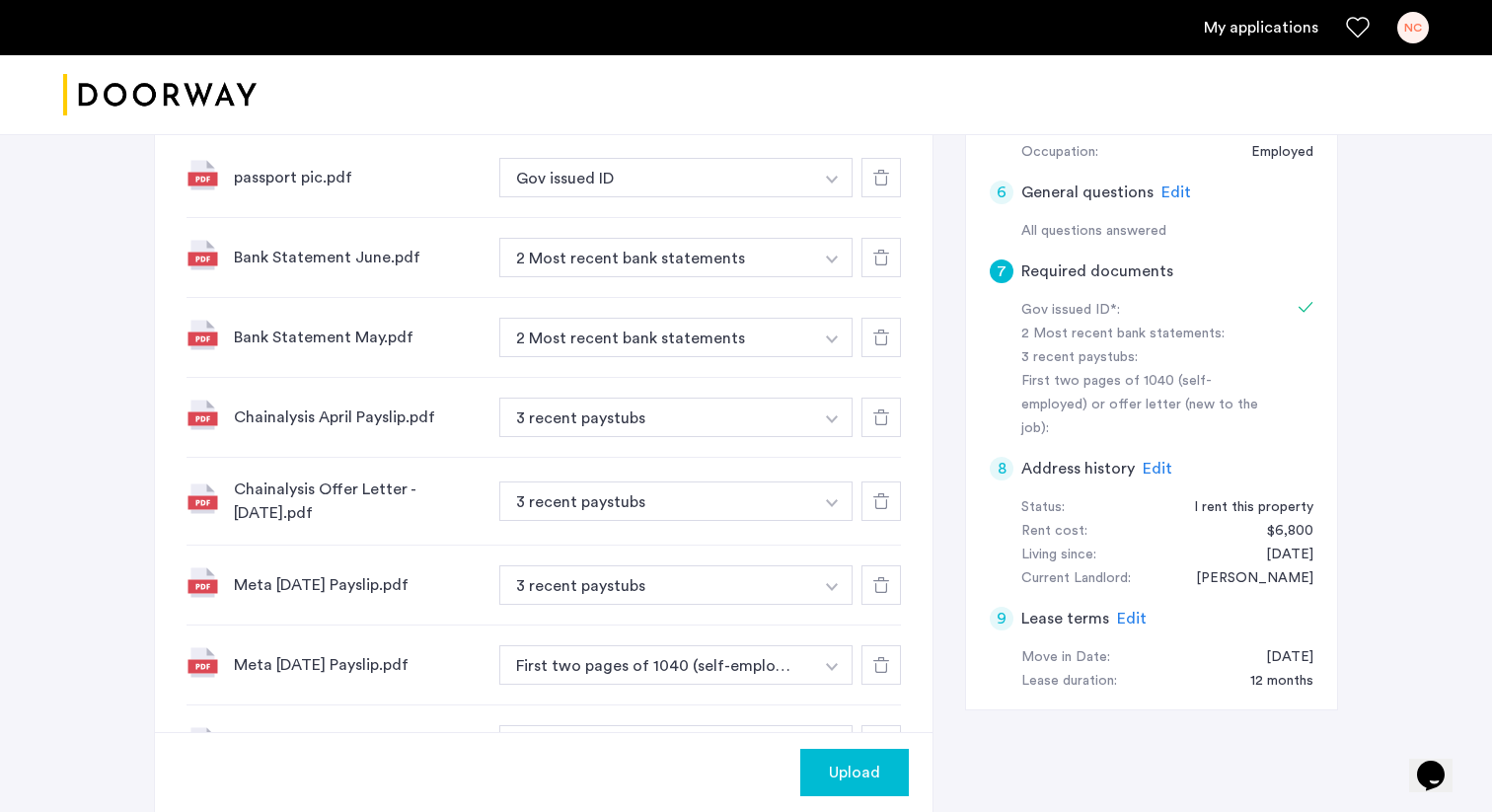 scroll, scrollTop: 712, scrollLeft: 0, axis: vertical 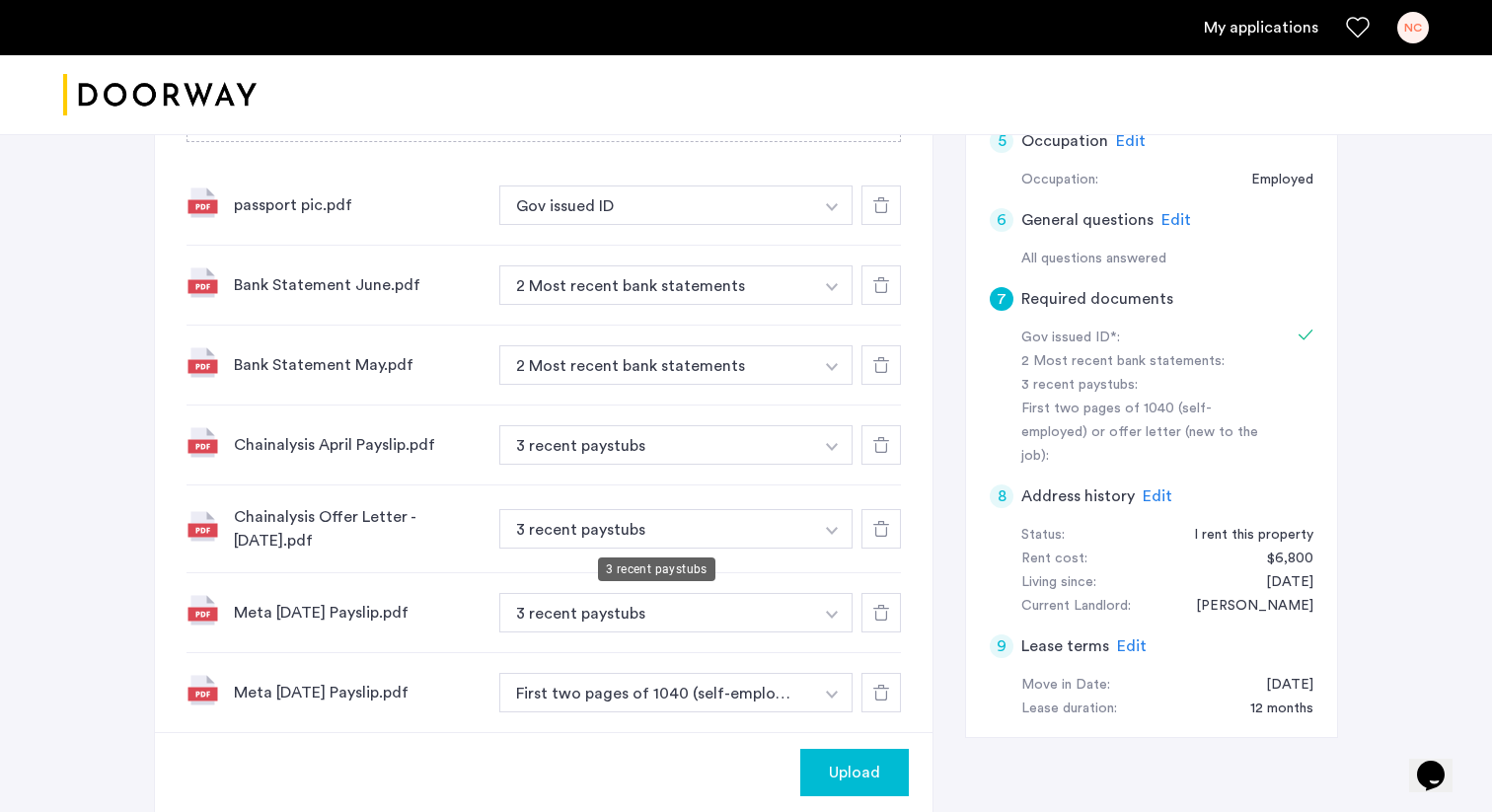click on "3 recent paystubs" at bounding box center [656, 445] 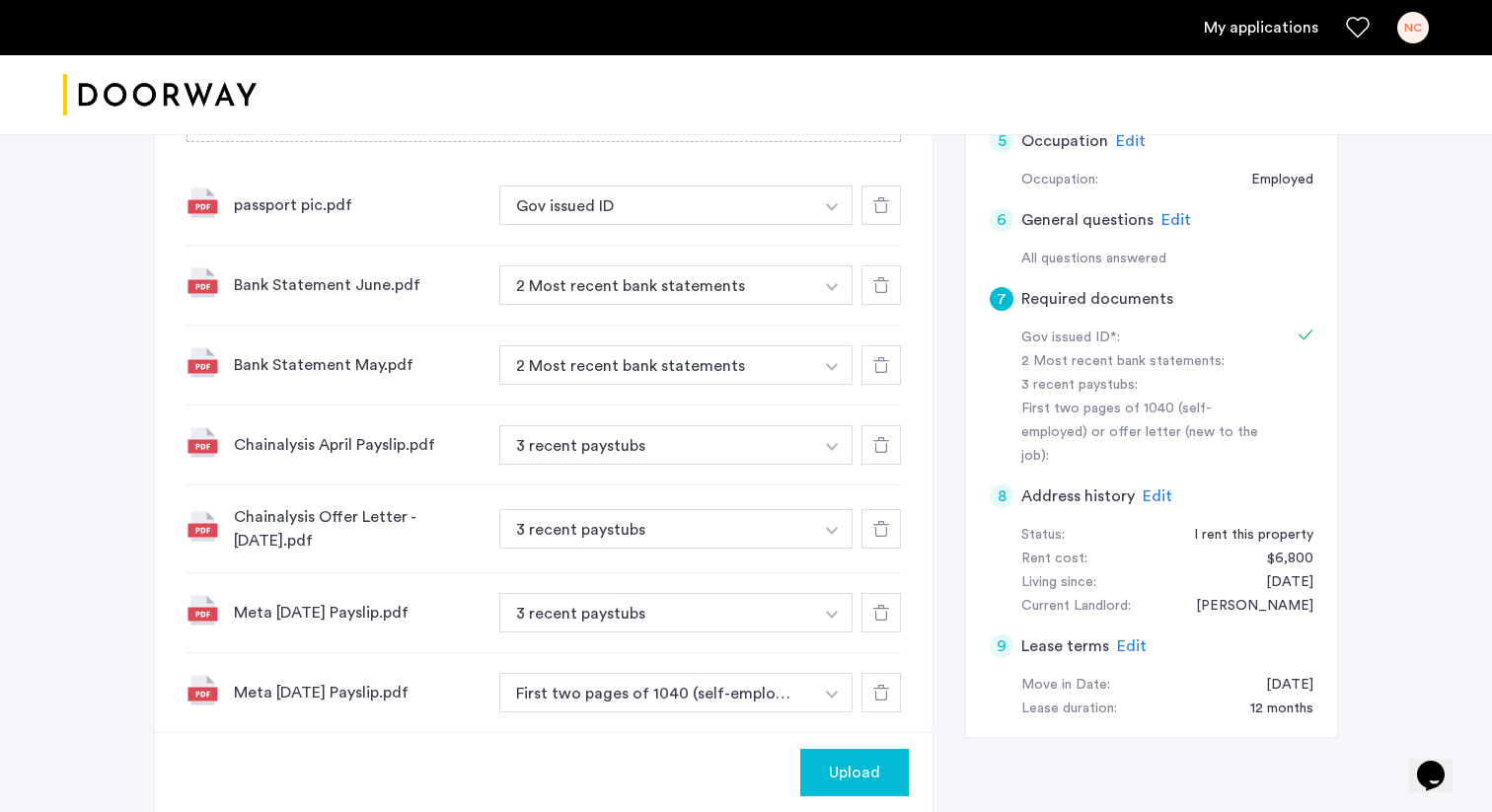 click at bounding box center [832, 205] 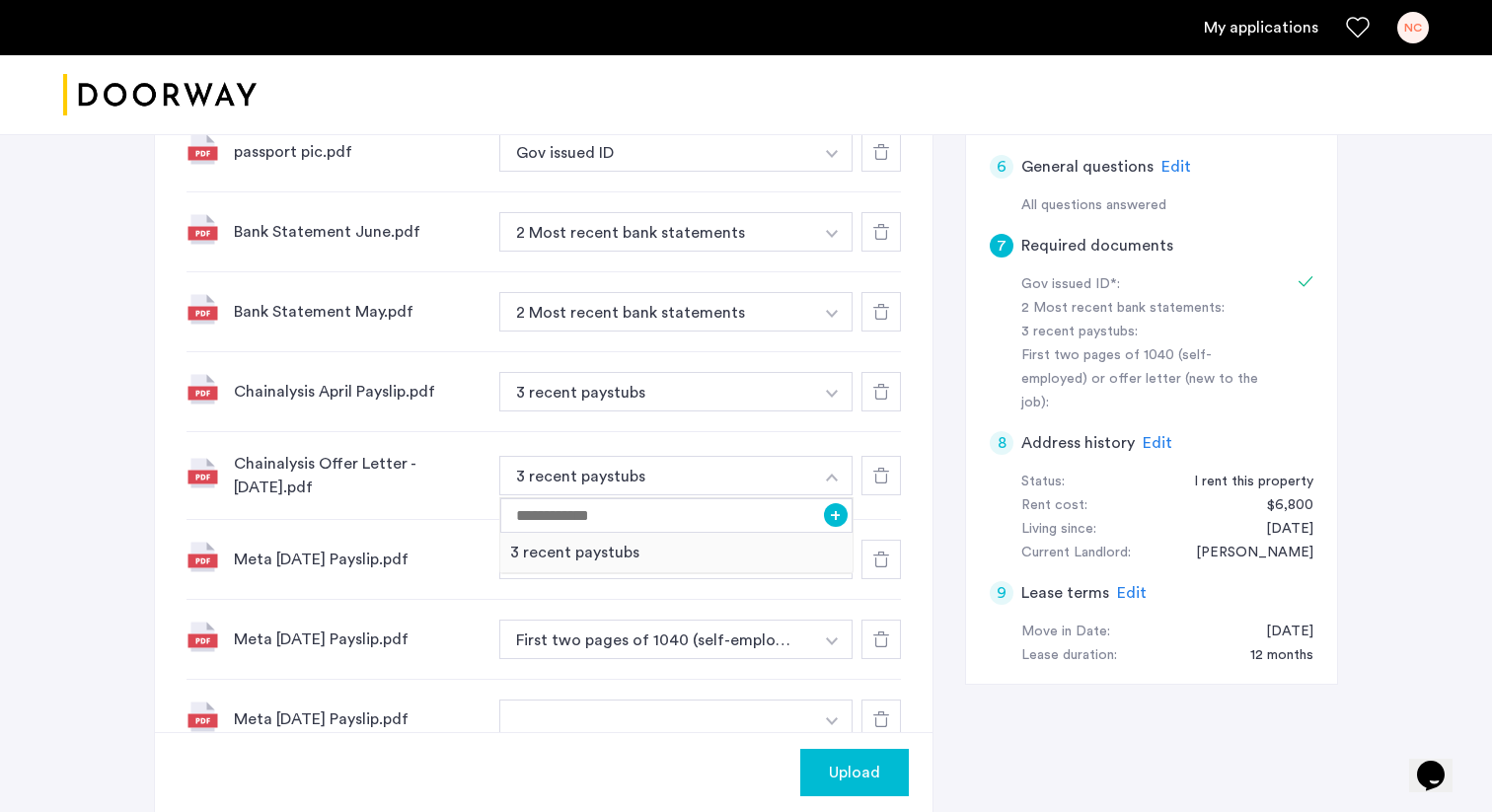 scroll, scrollTop: 768, scrollLeft: 0, axis: vertical 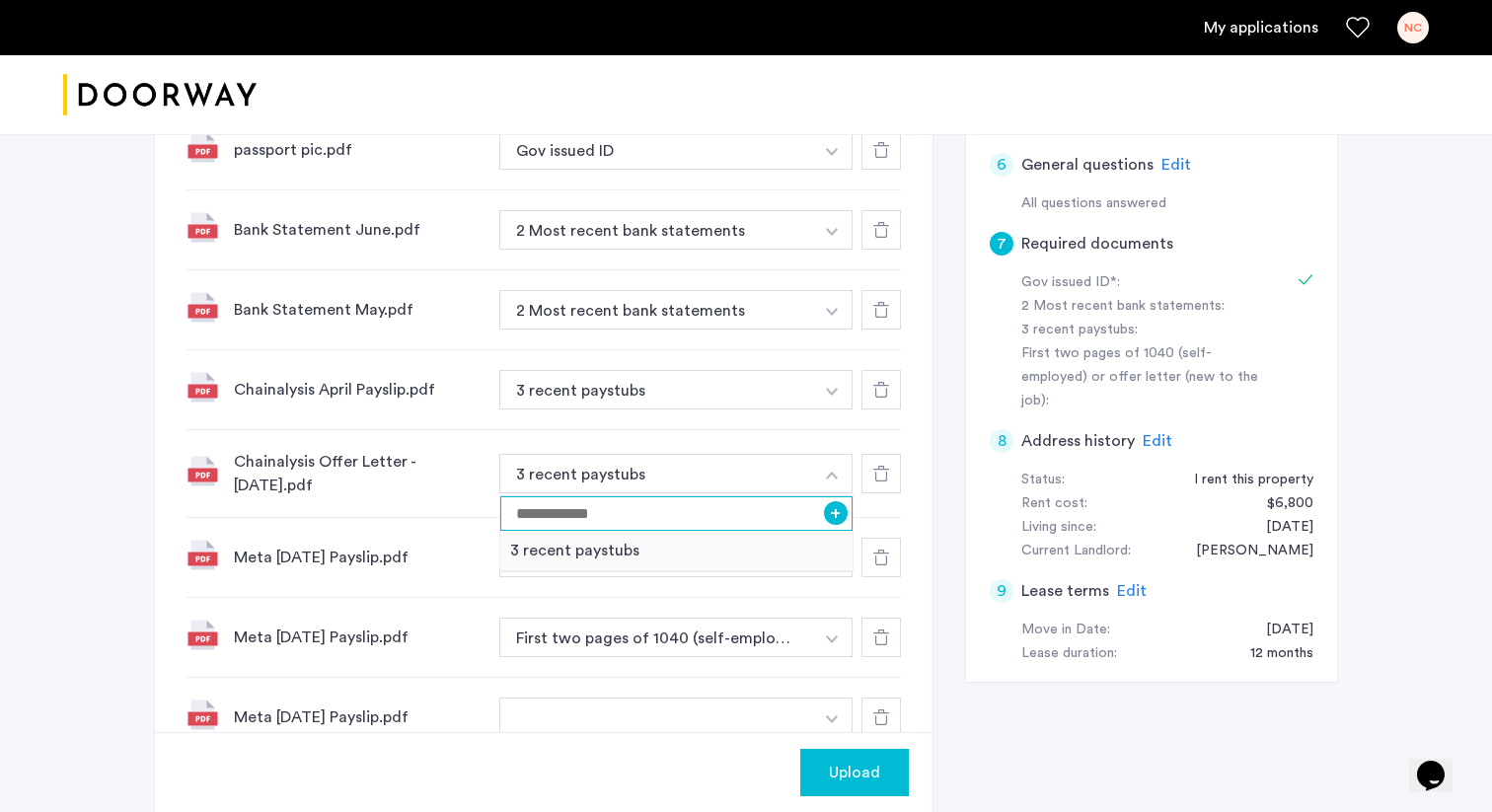 click at bounding box center (676, 513) 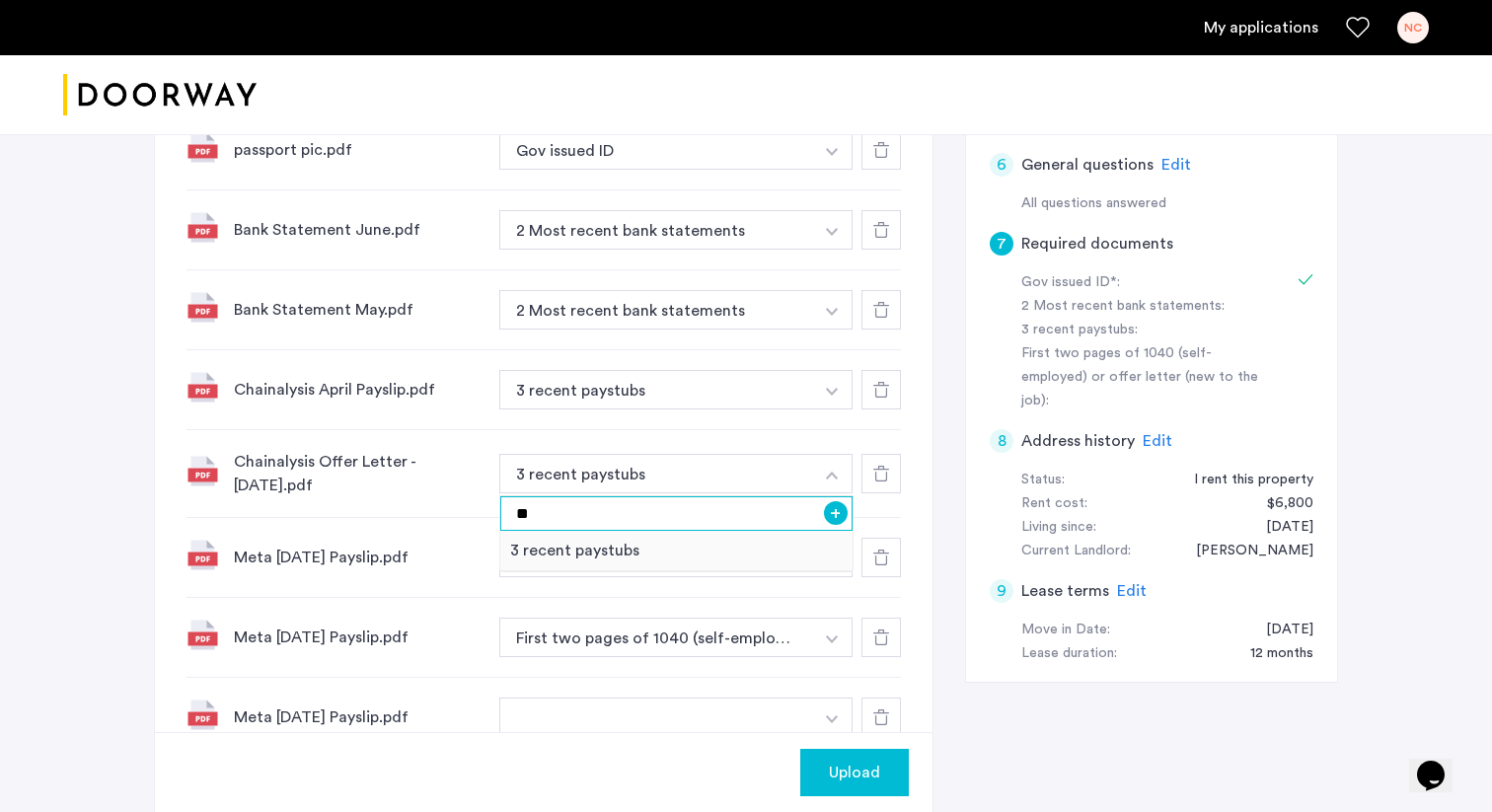 type on "*" 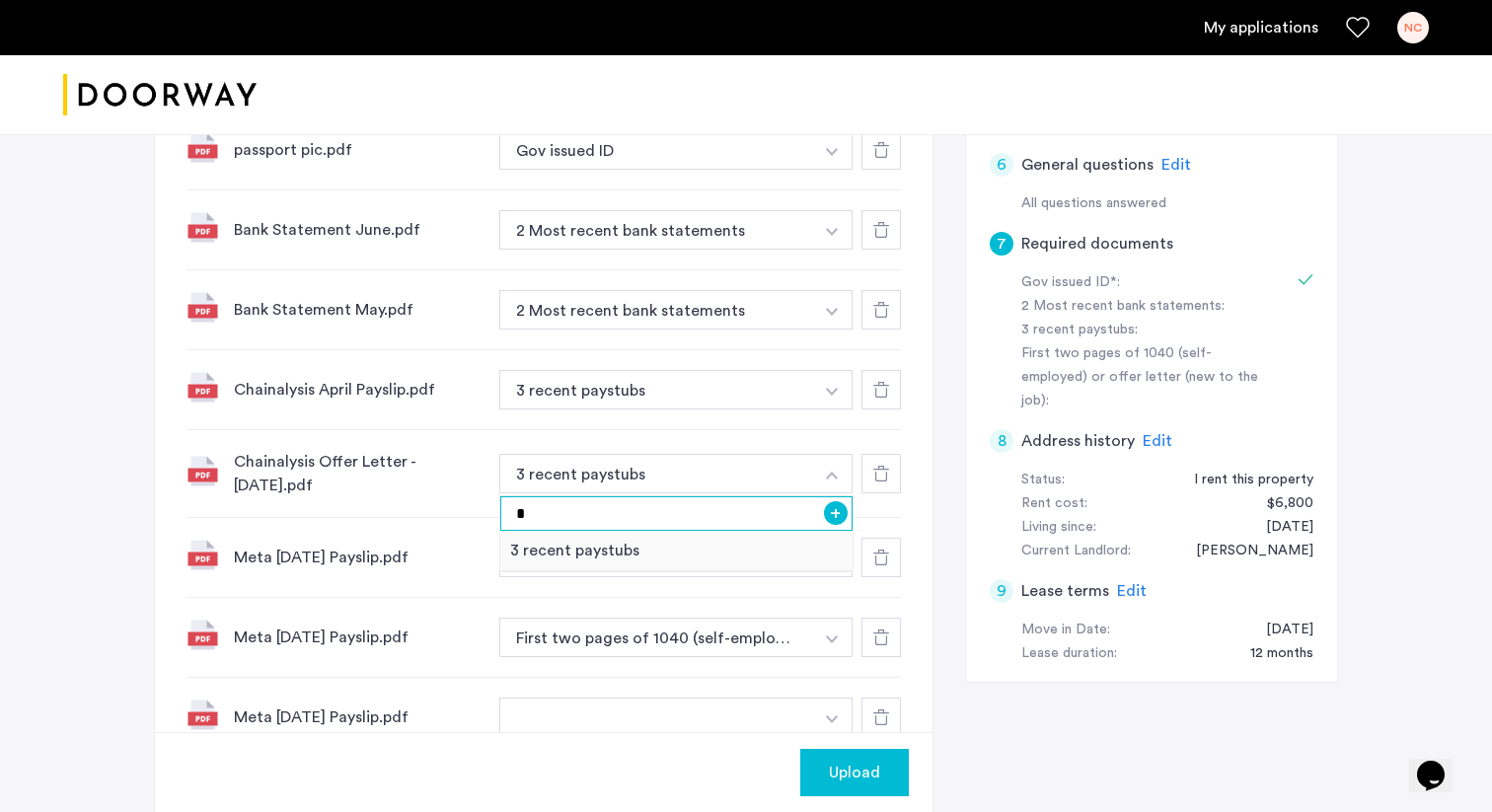 type 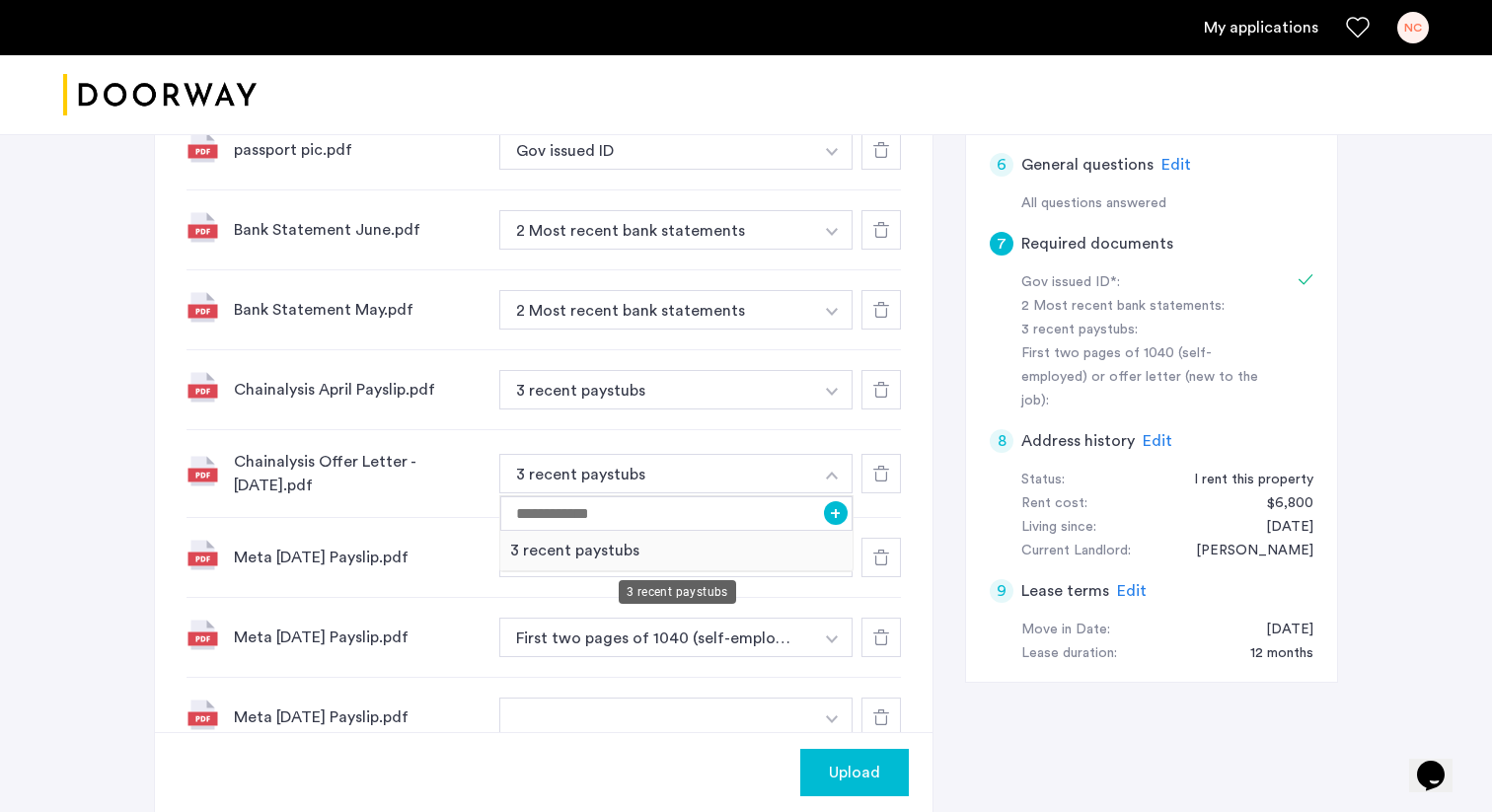 click on "3 recent paystubs" at bounding box center [676, 551] 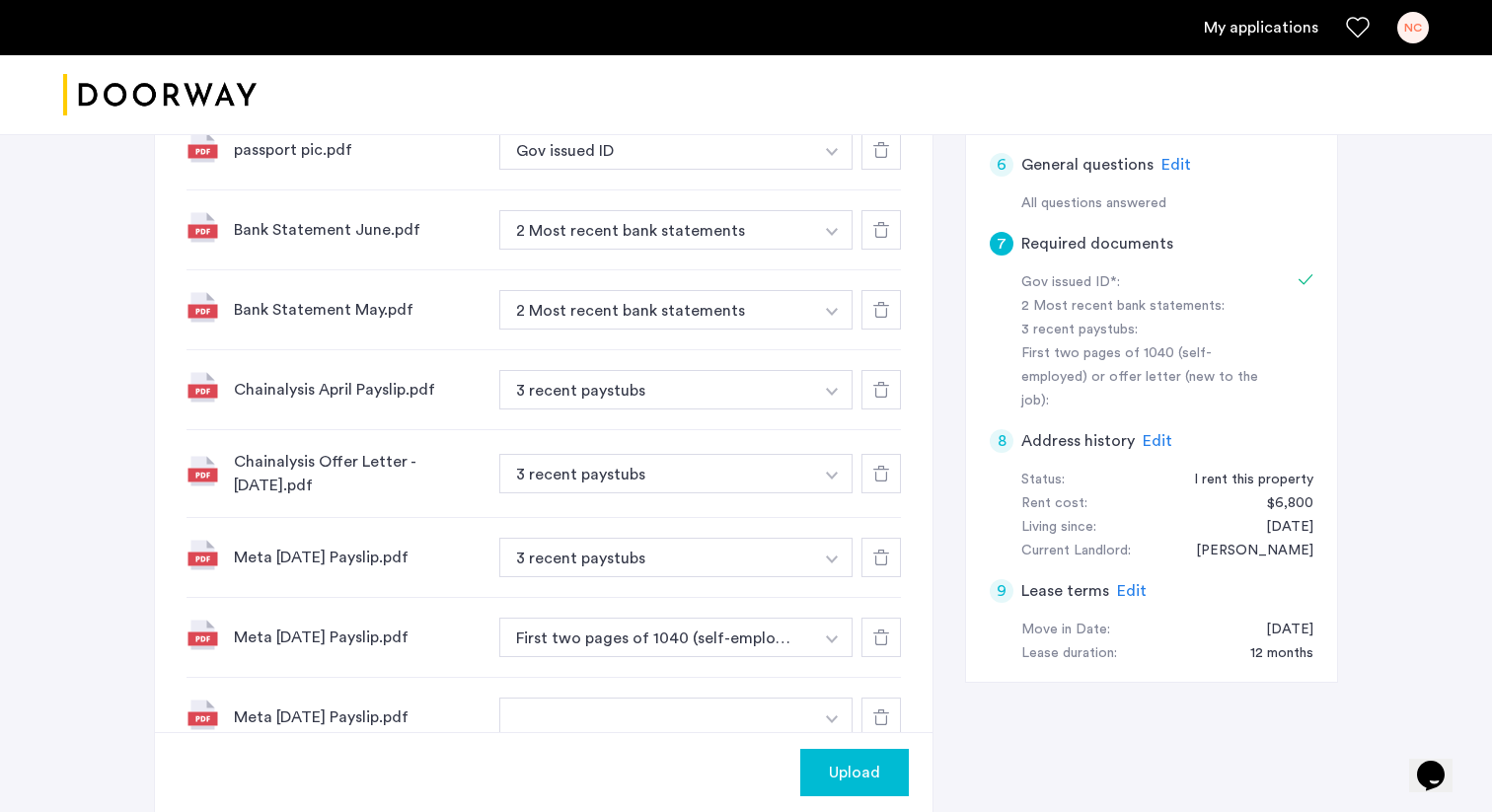 click on "Chainalysis Offer Letter - [DATE].pdf 3 recent paystubs + 3 recent paystubs" 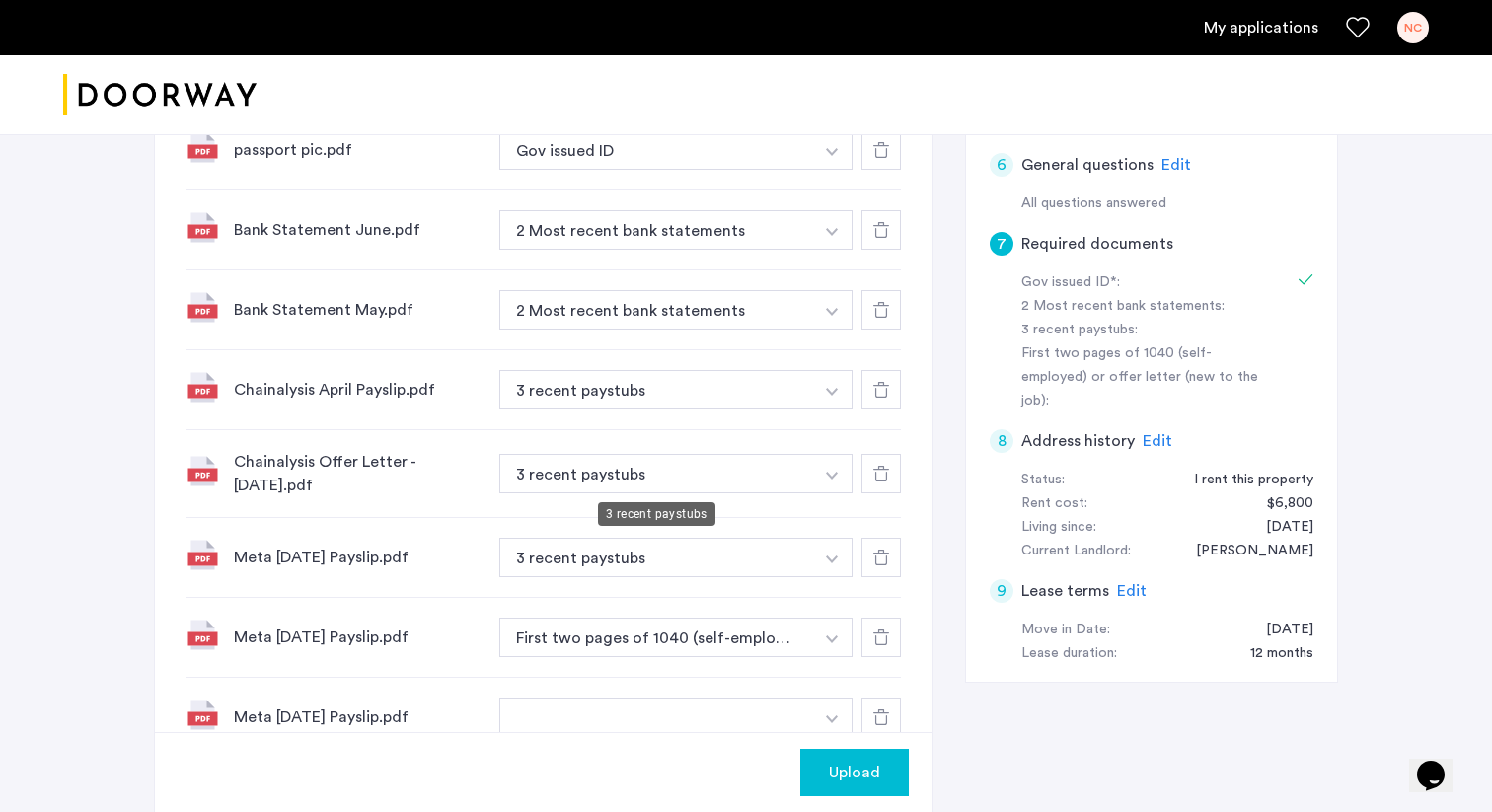 click on "3 recent paystubs" at bounding box center (656, 390) 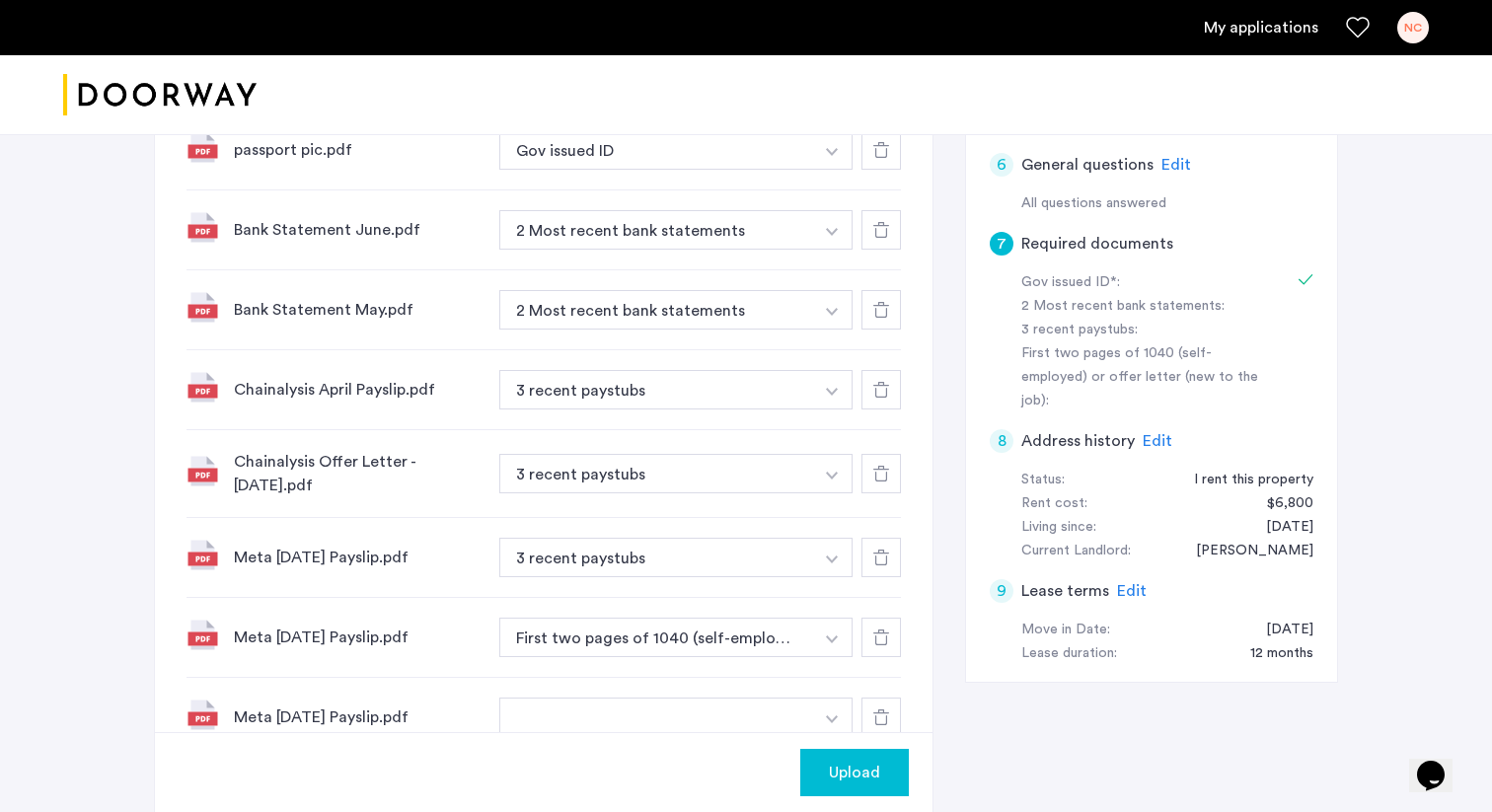 click on "3 recent paystubs" at bounding box center [656, 474] 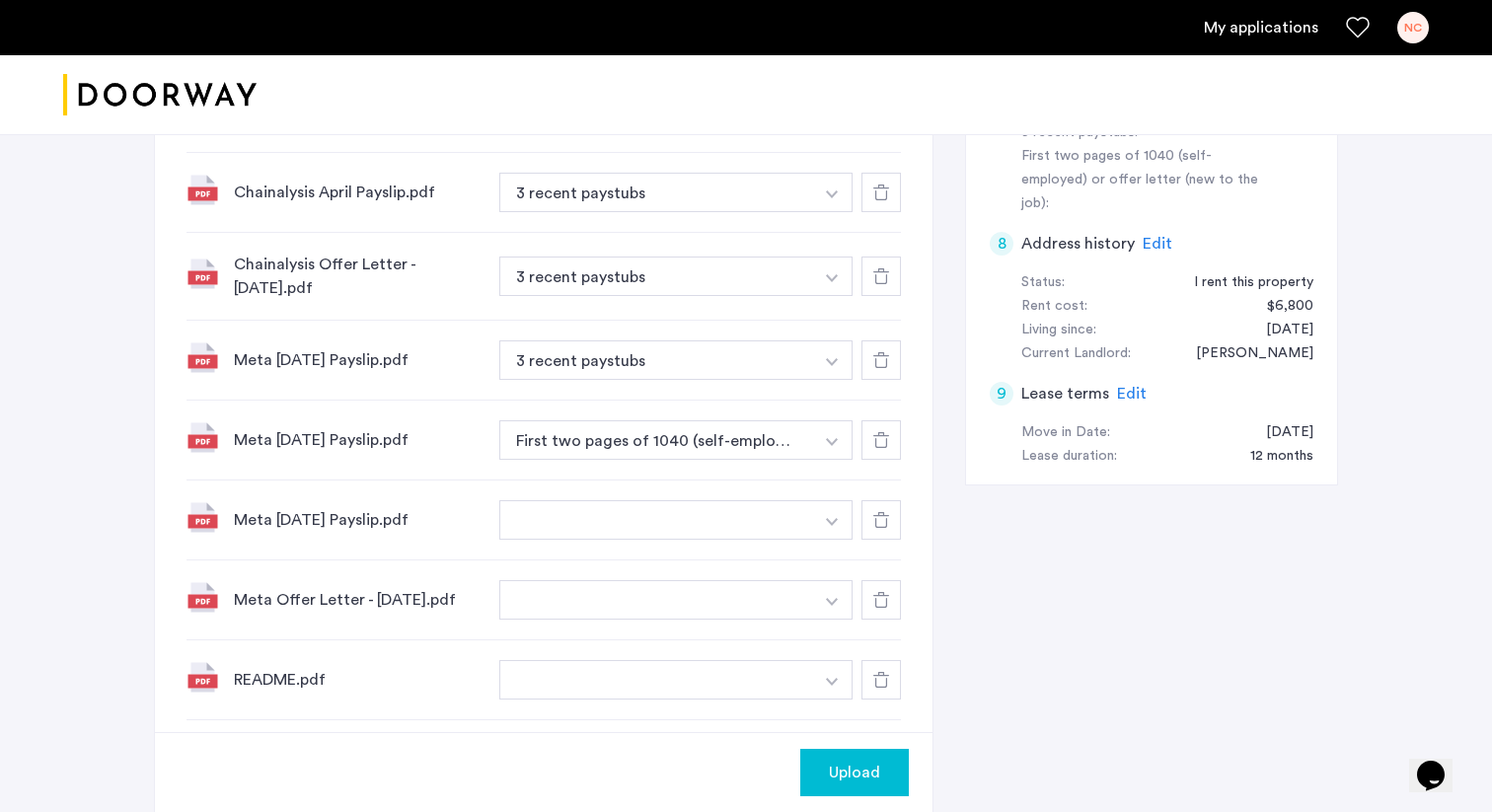 scroll, scrollTop: 996, scrollLeft: 0, axis: vertical 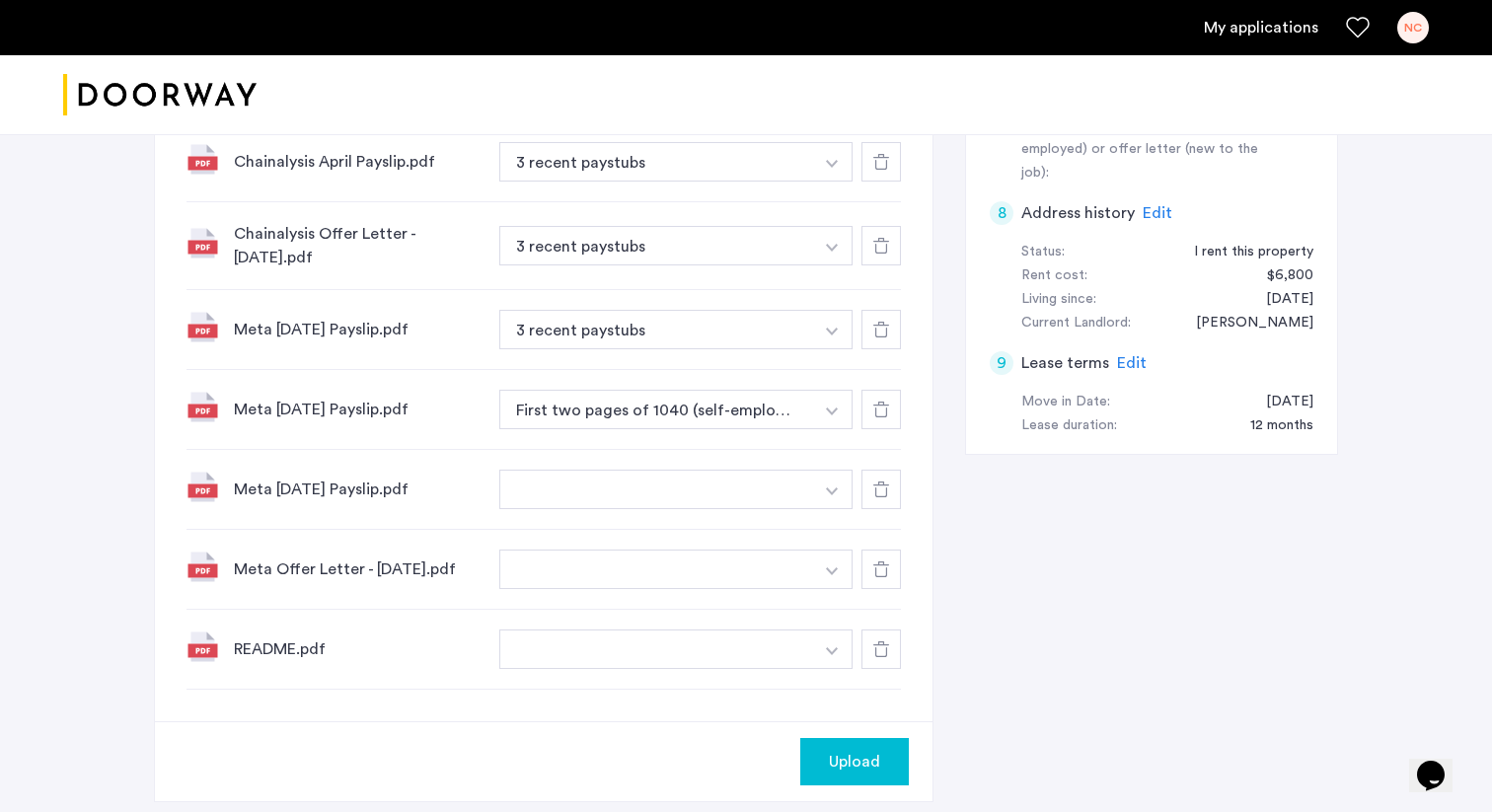 click at bounding box center (656, 649) 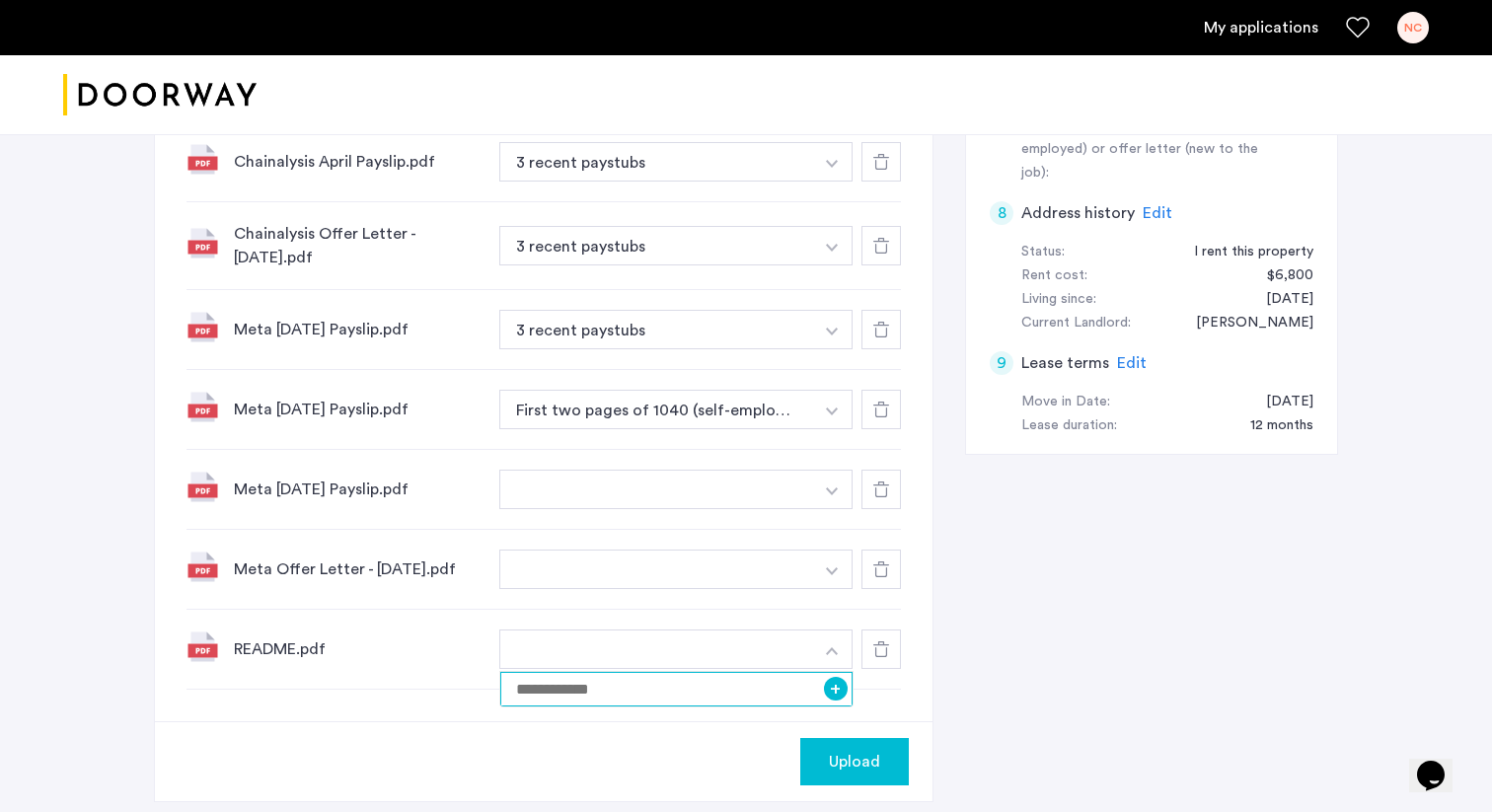 click at bounding box center [676, 689] 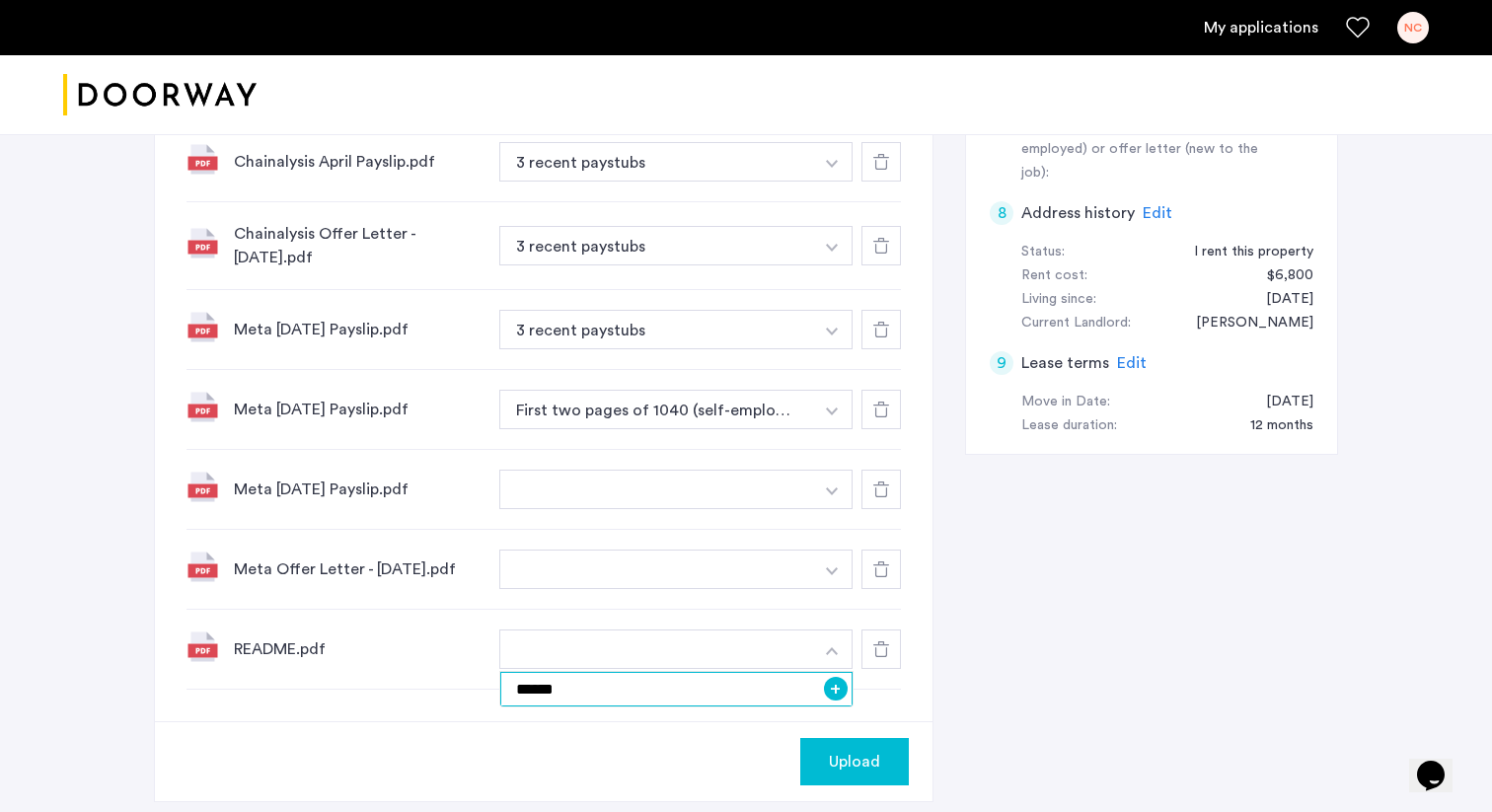type on "******" 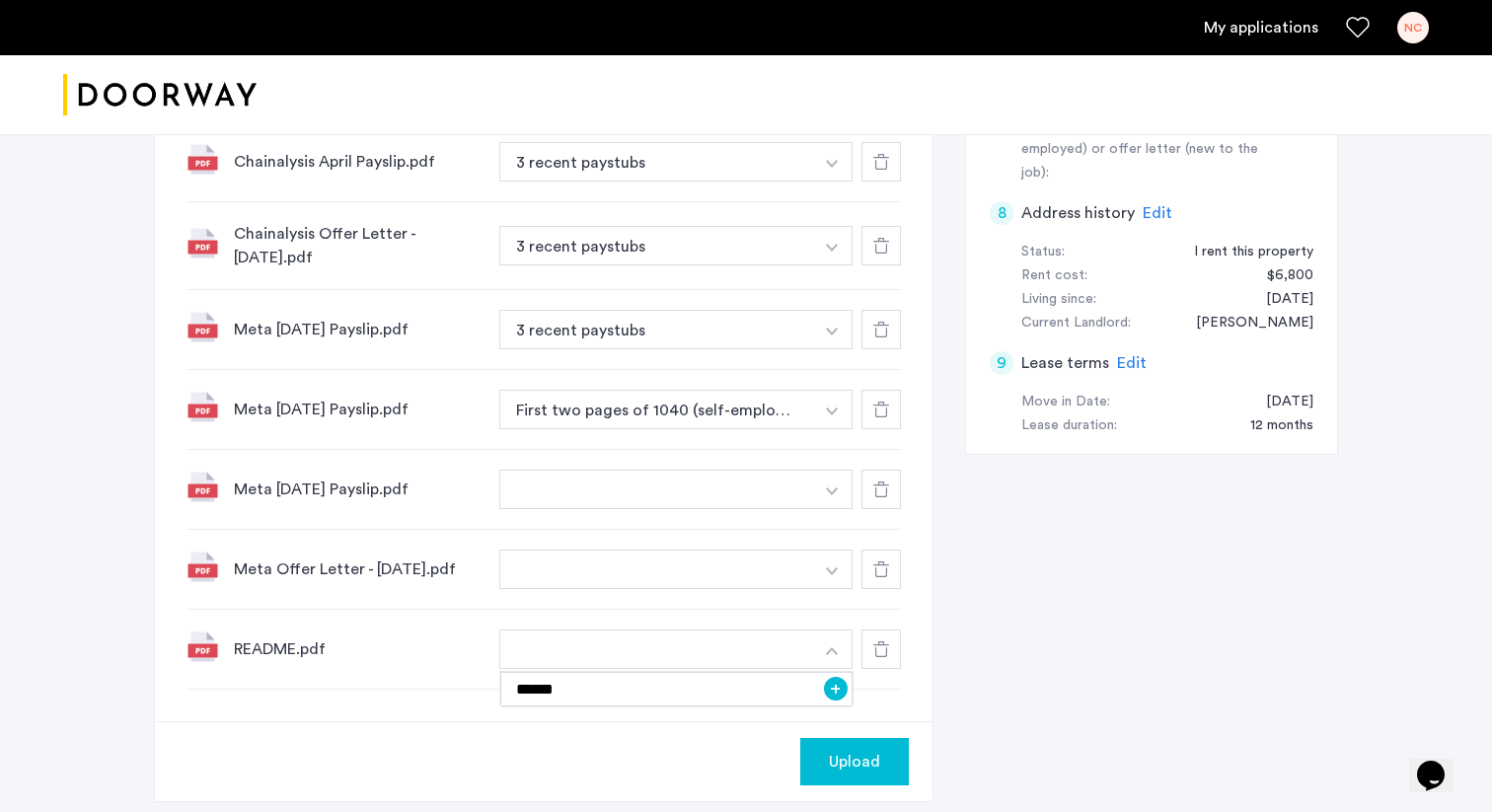 click on "+" at bounding box center [836, 689] 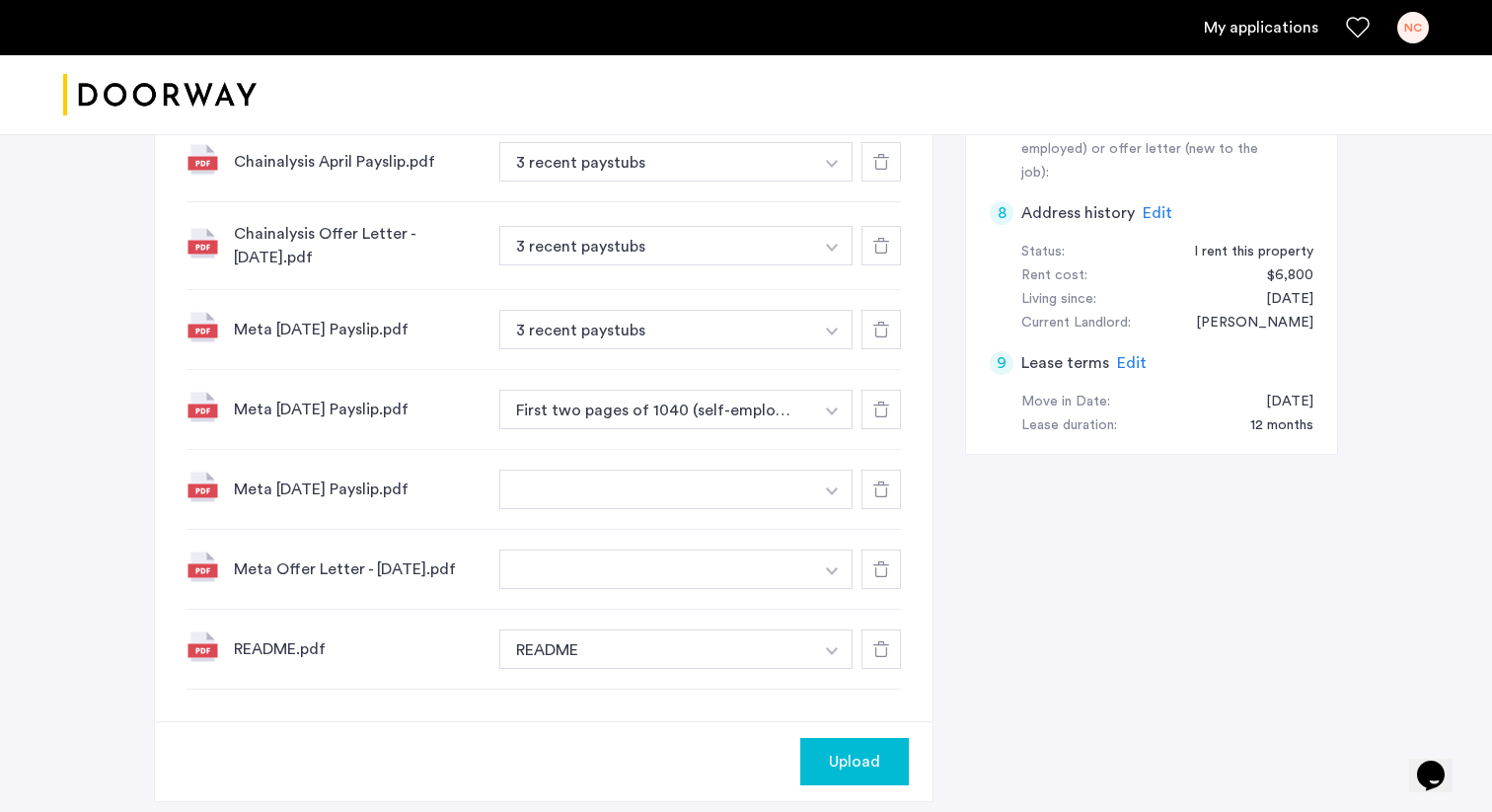 click at bounding box center [656, -78] 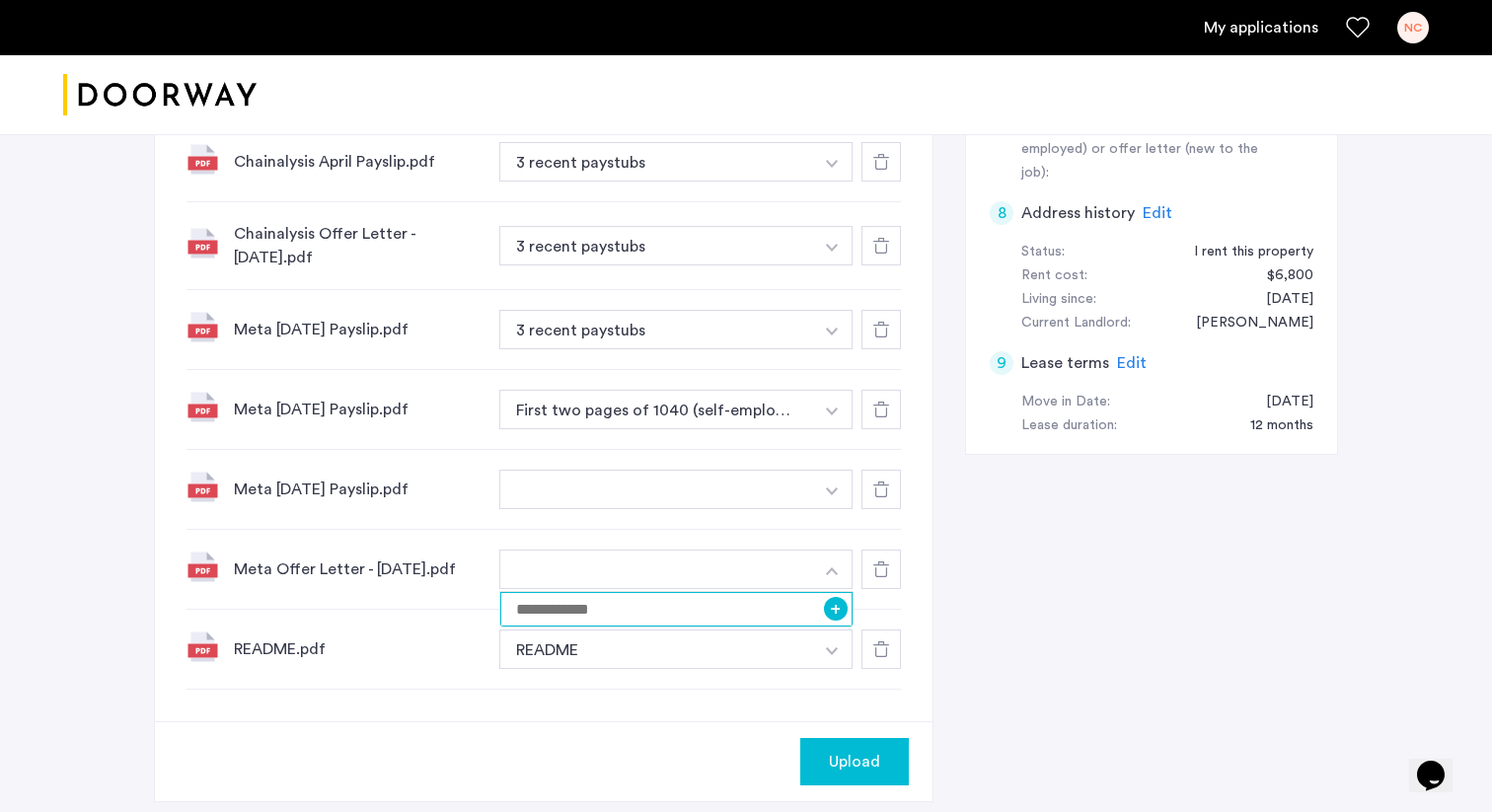 click at bounding box center (676, 609) 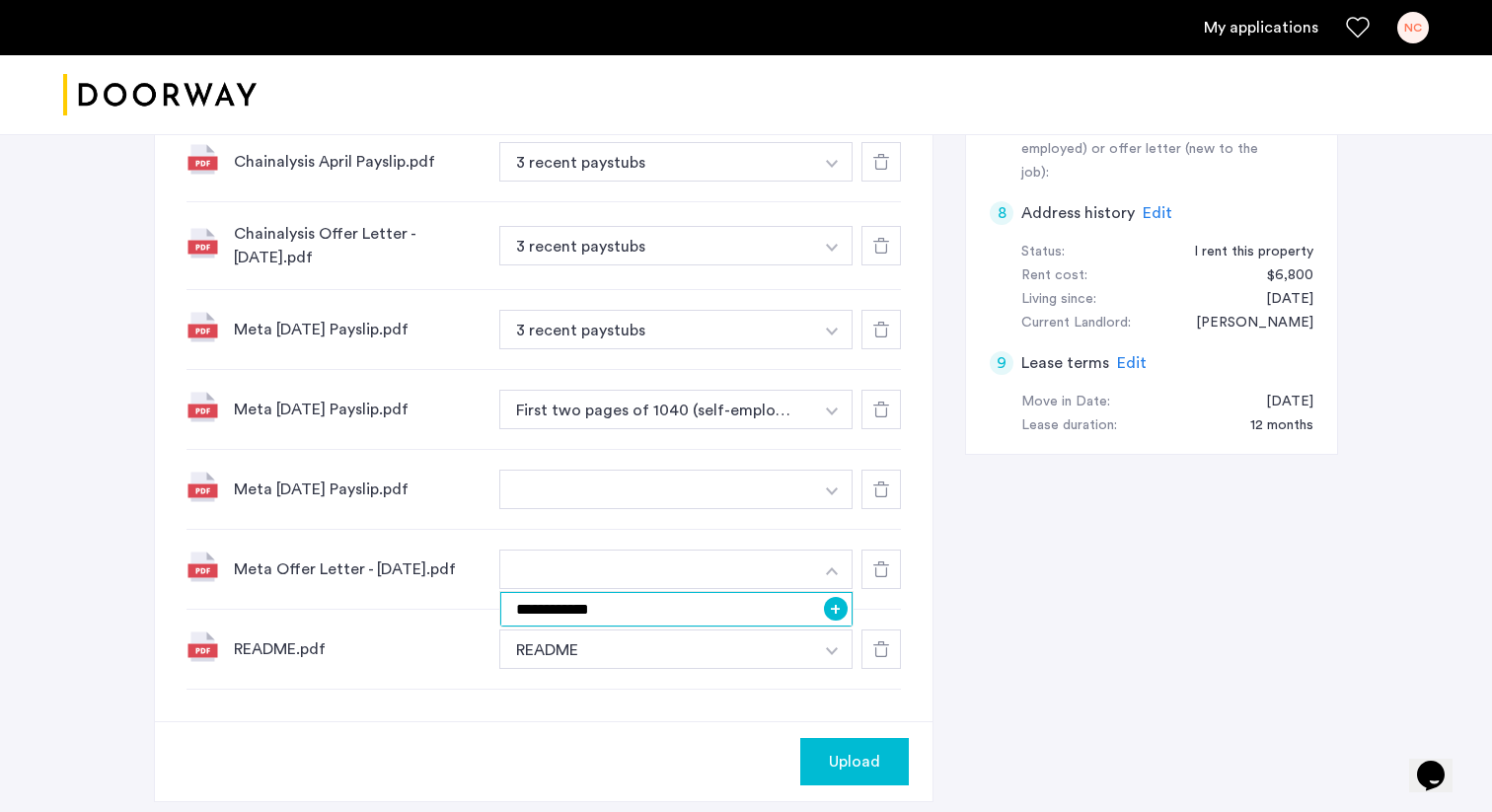 type on "**********" 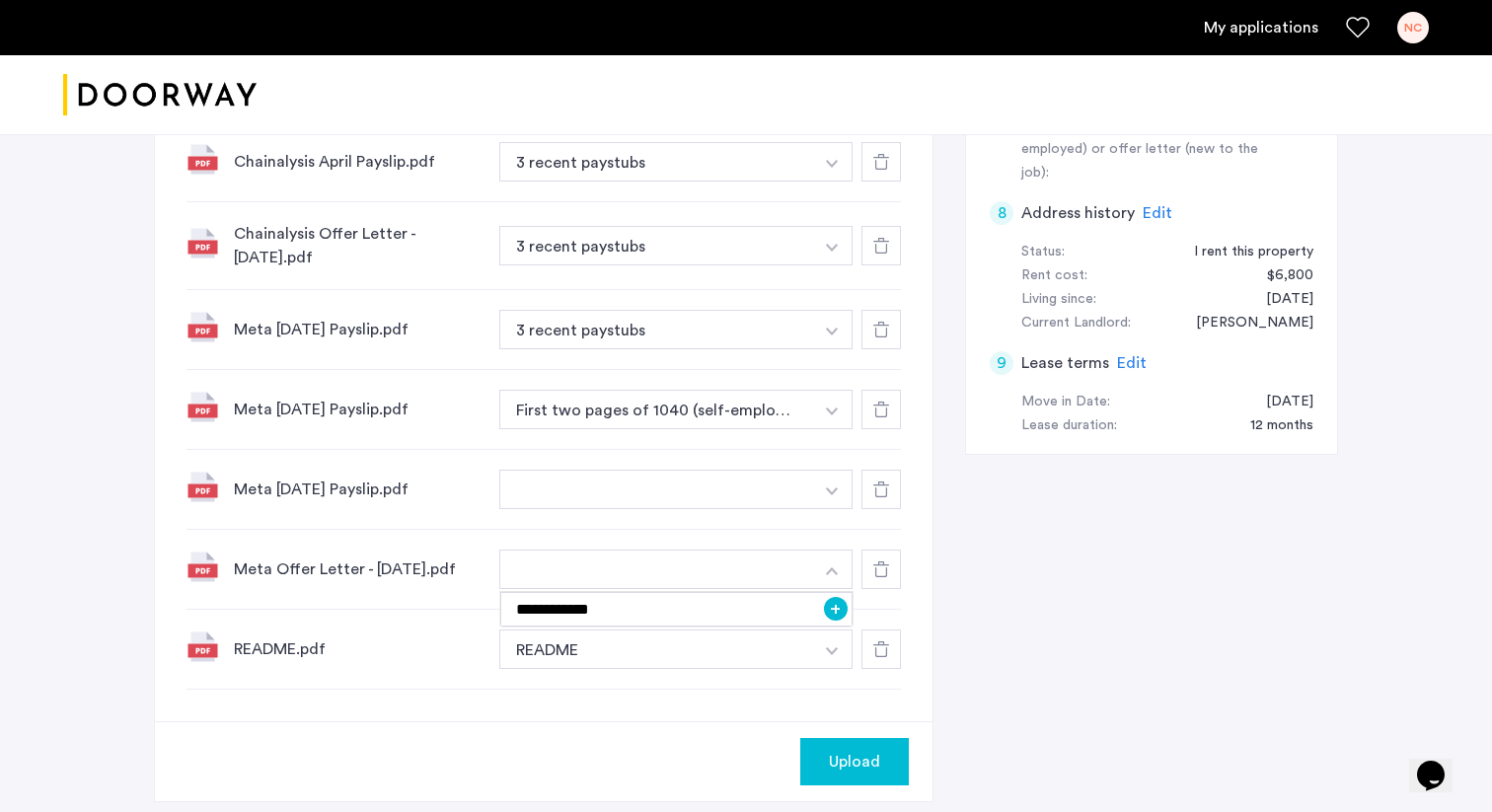 click on "+" at bounding box center [836, 609] 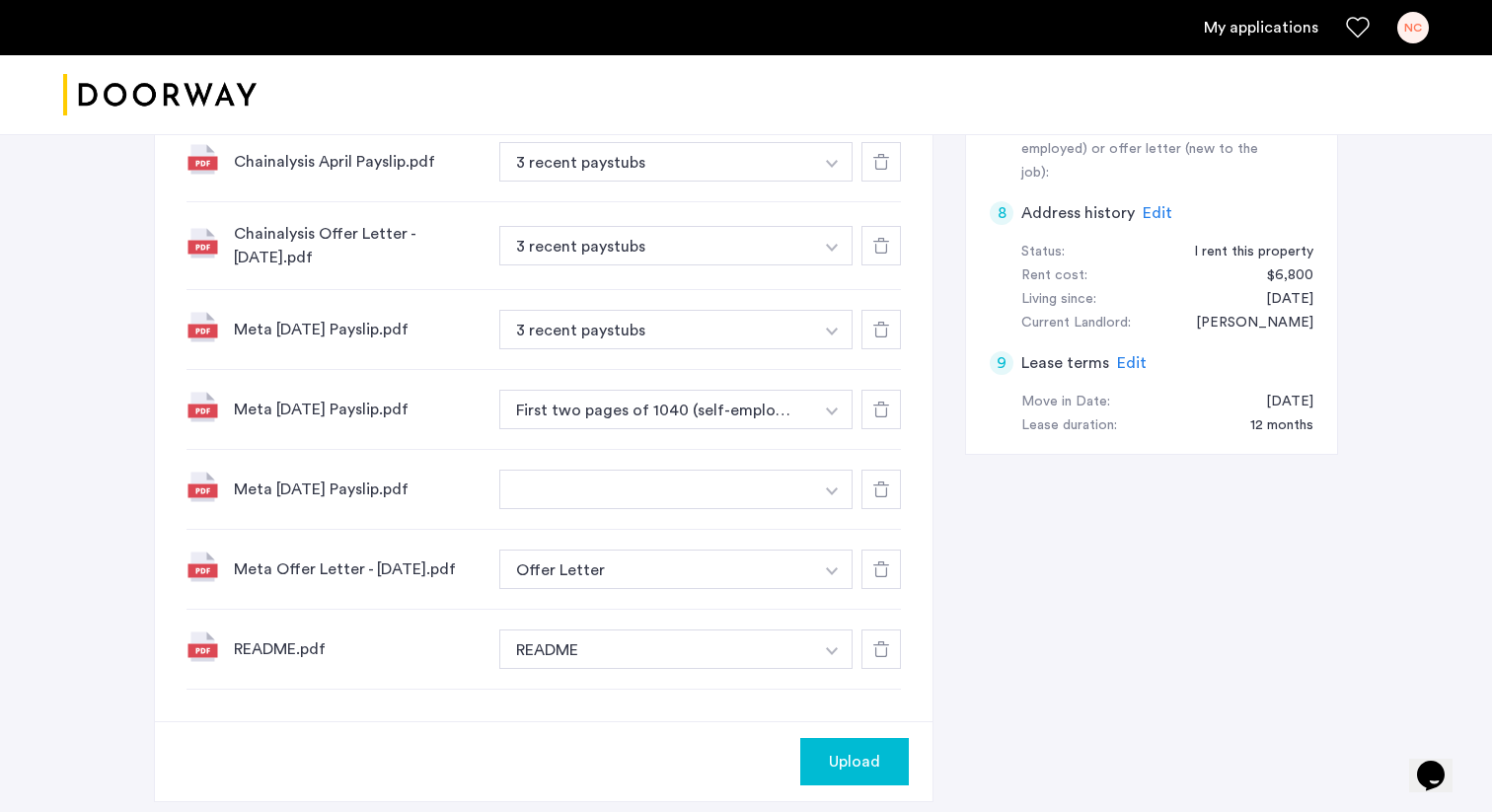 click at bounding box center (656, 489) 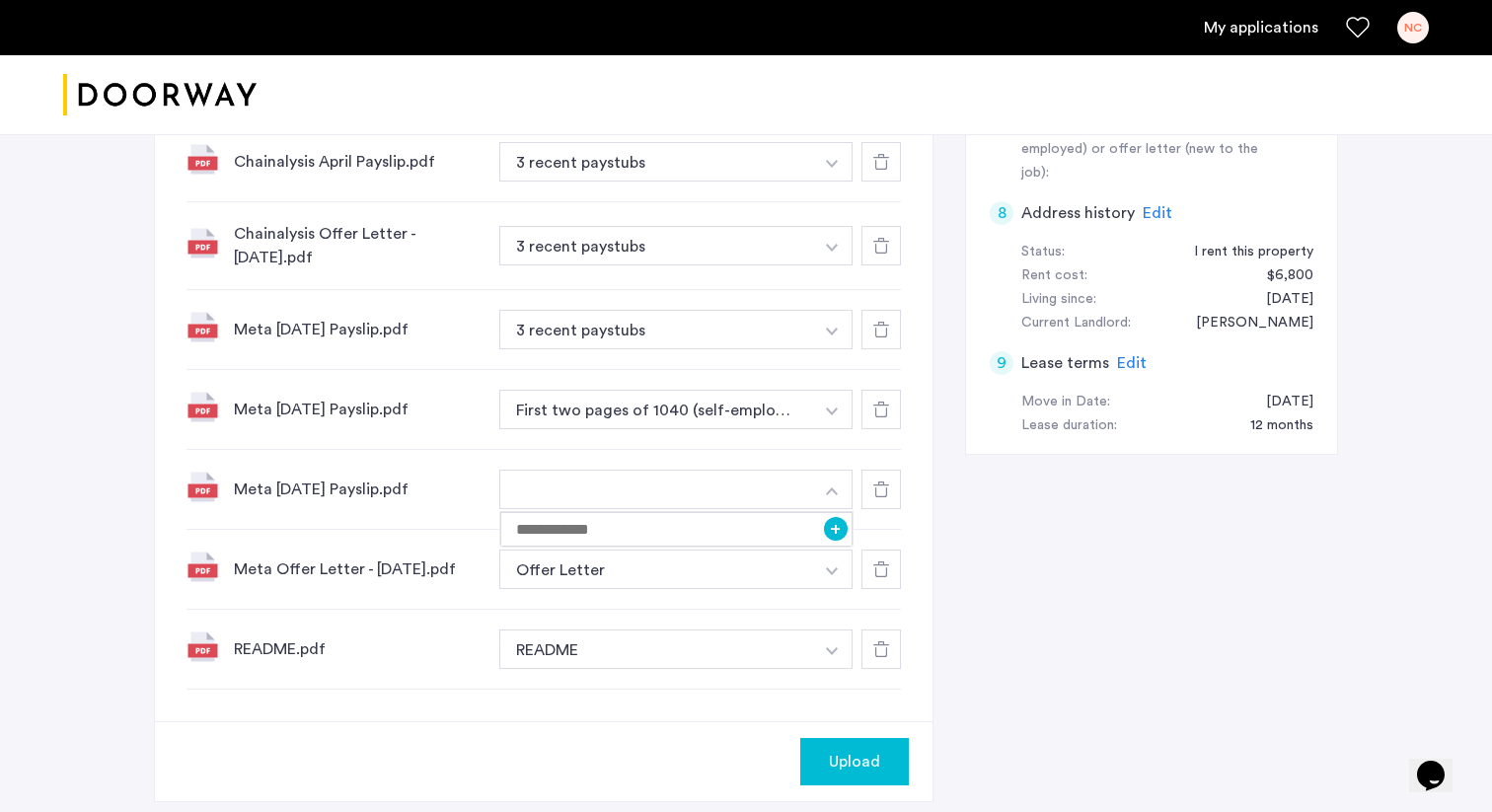 type 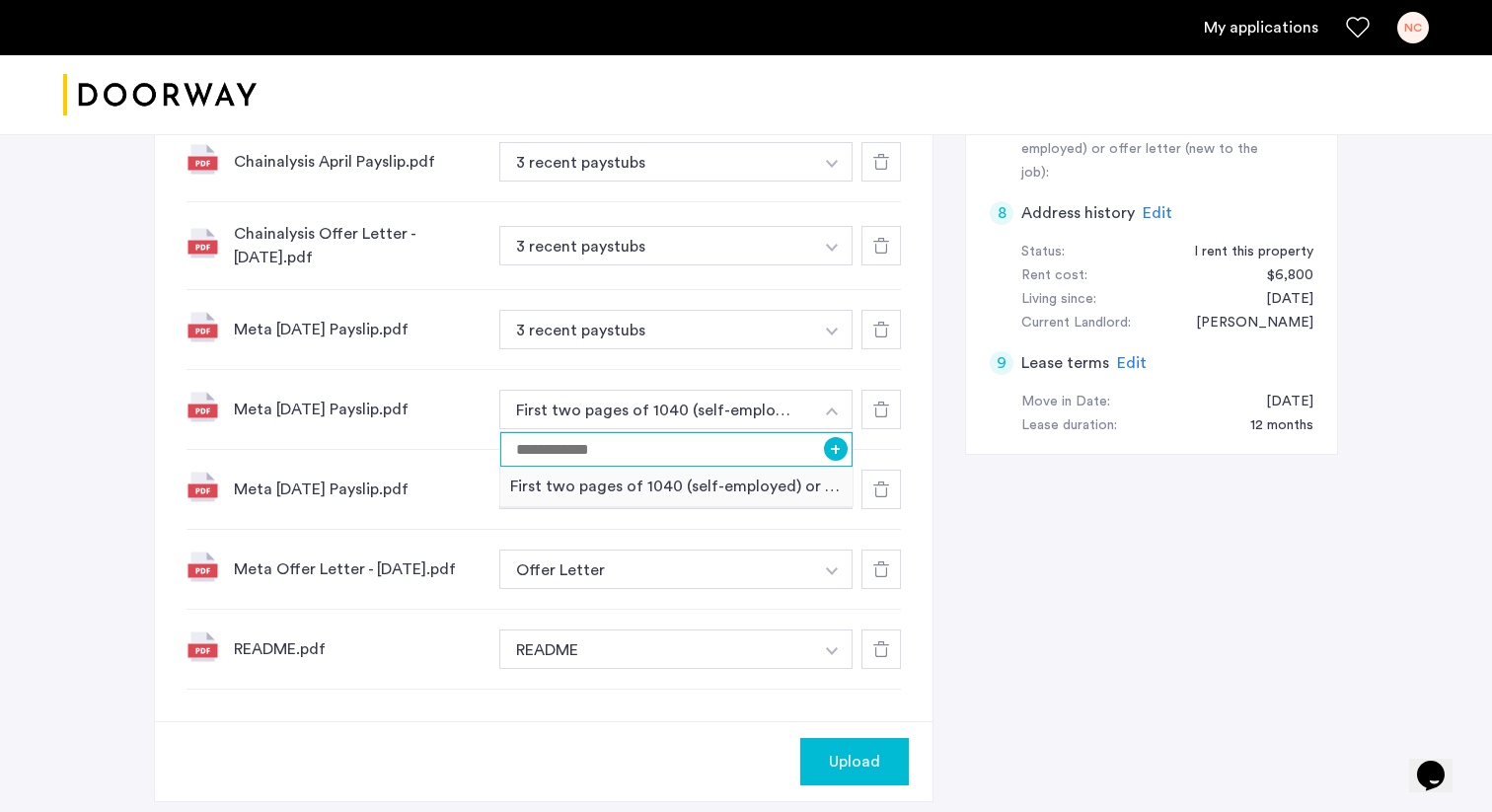 click at bounding box center (676, 449) 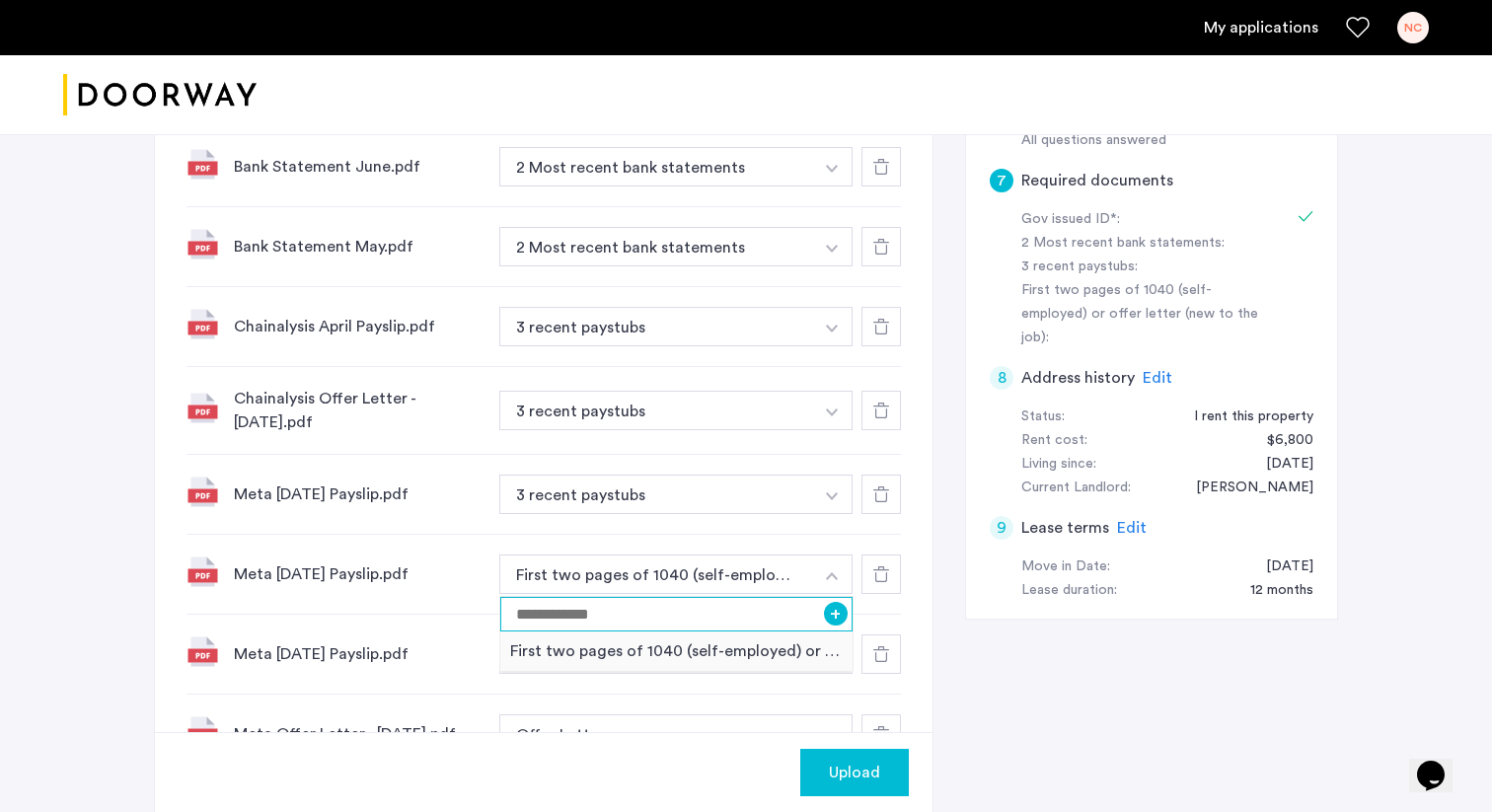 scroll, scrollTop: 824, scrollLeft: 0, axis: vertical 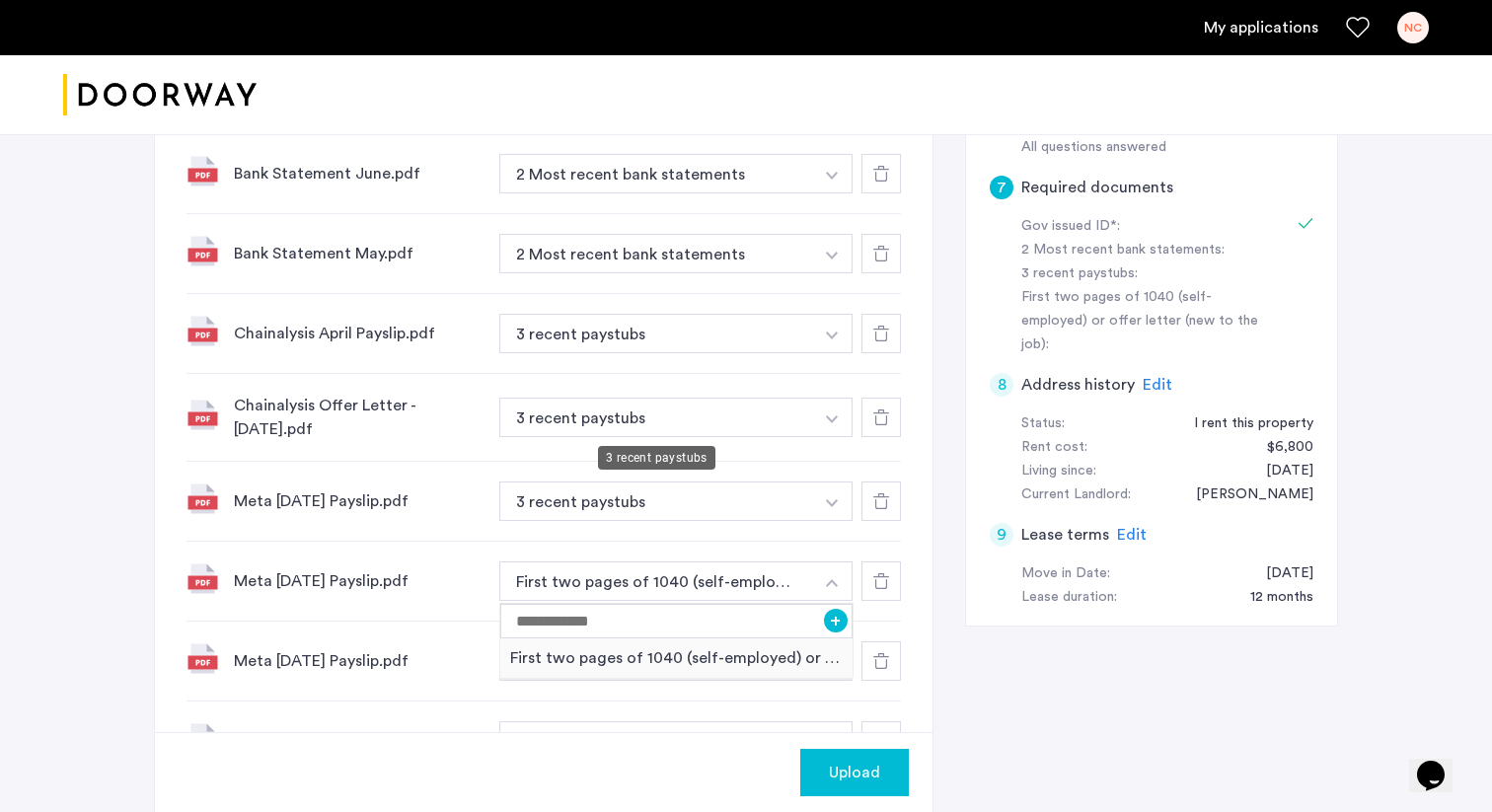 click on "3 recent paystubs" at bounding box center (656, 333) 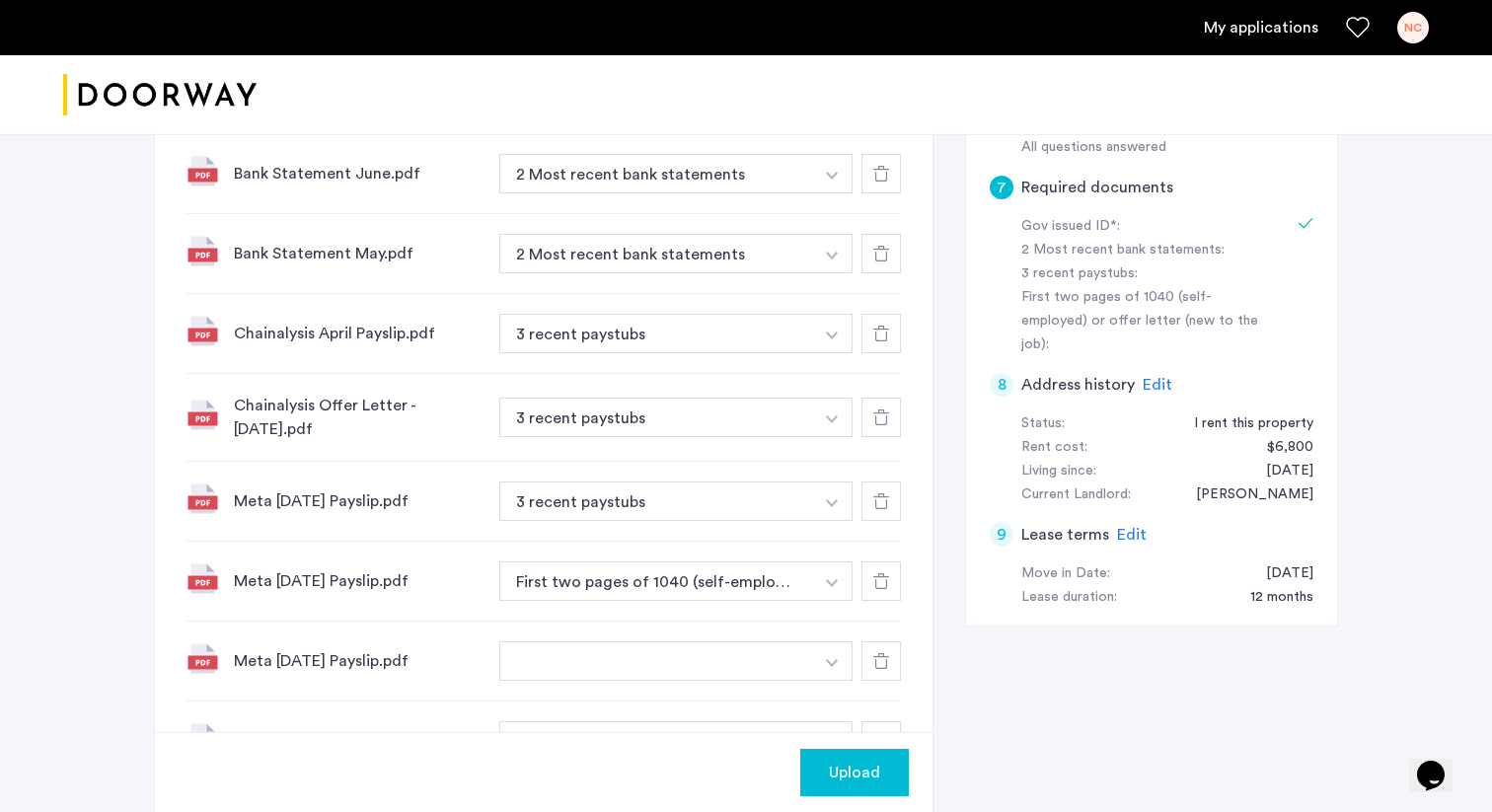 click at bounding box center [832, 94] 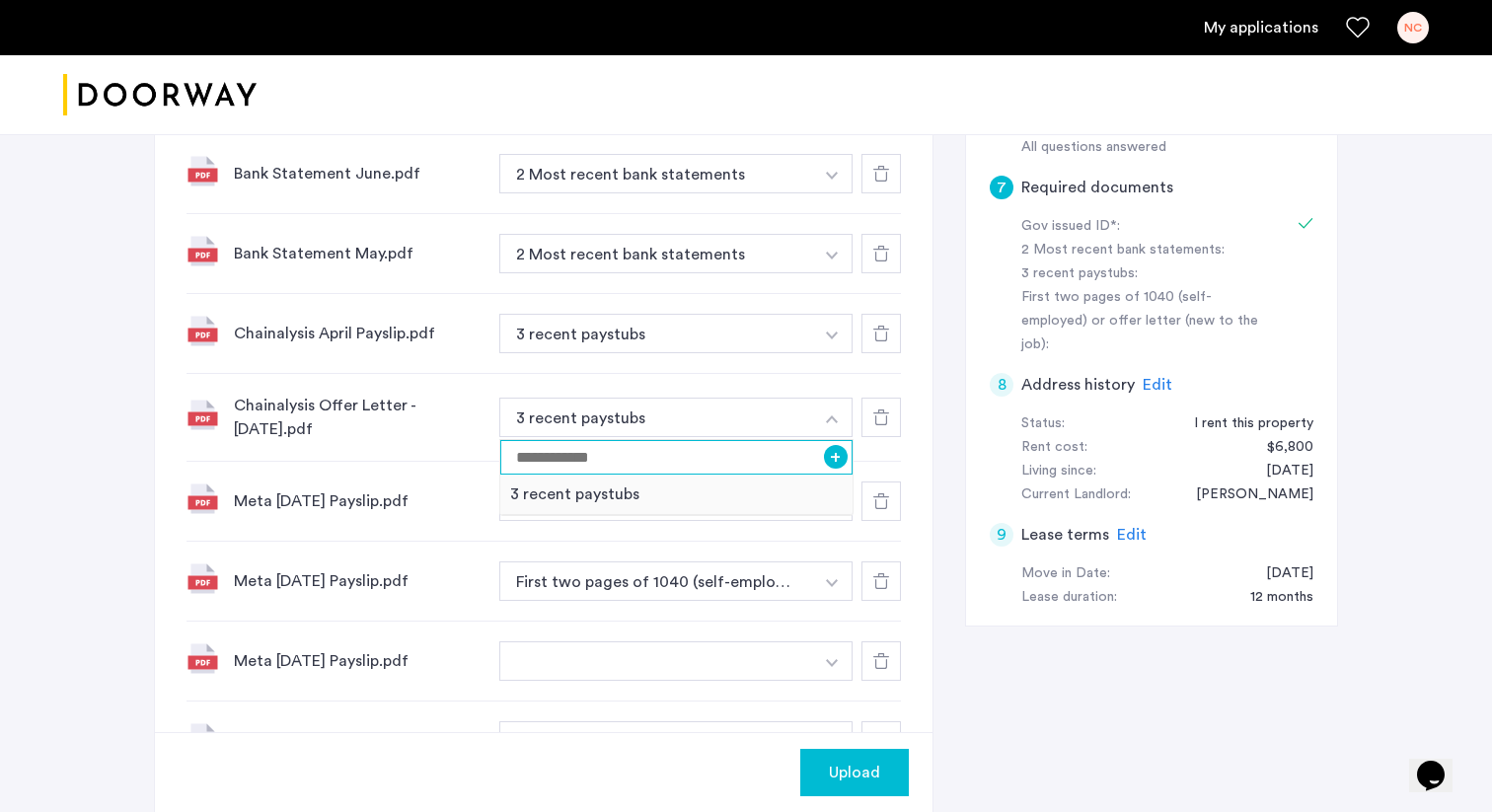 click at bounding box center (676, 457) 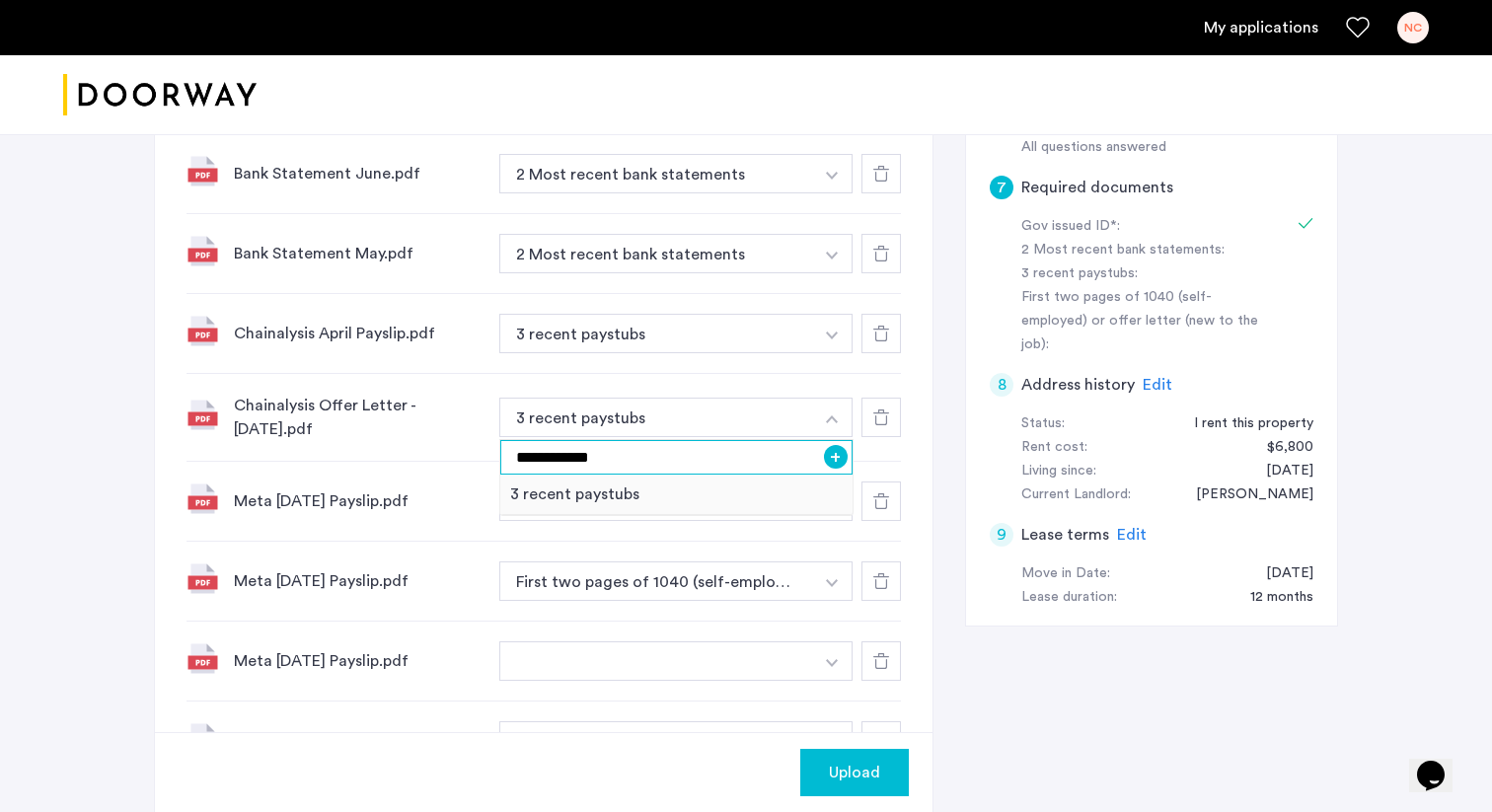 type on "**********" 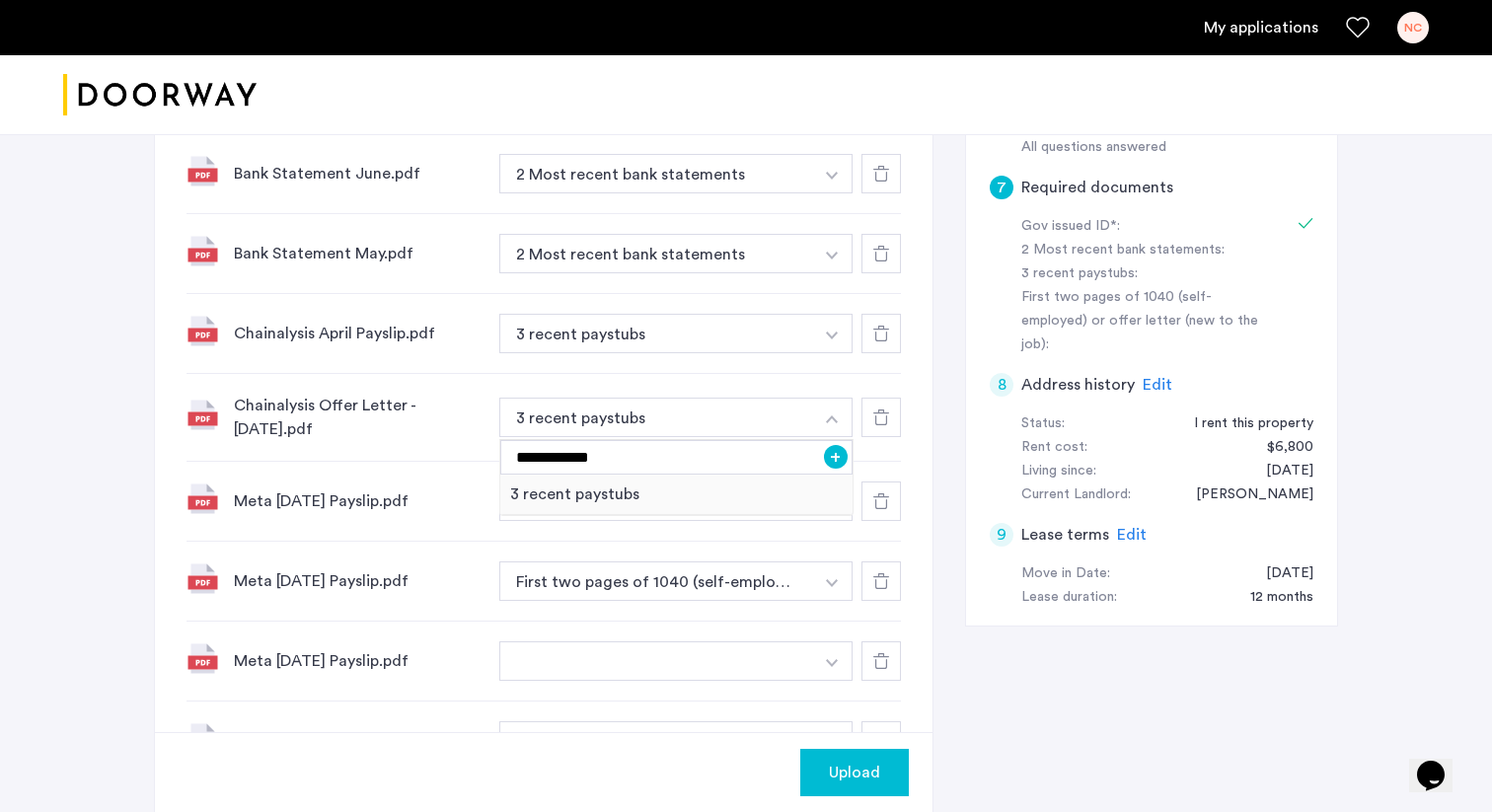 click on "+" at bounding box center (836, 457) 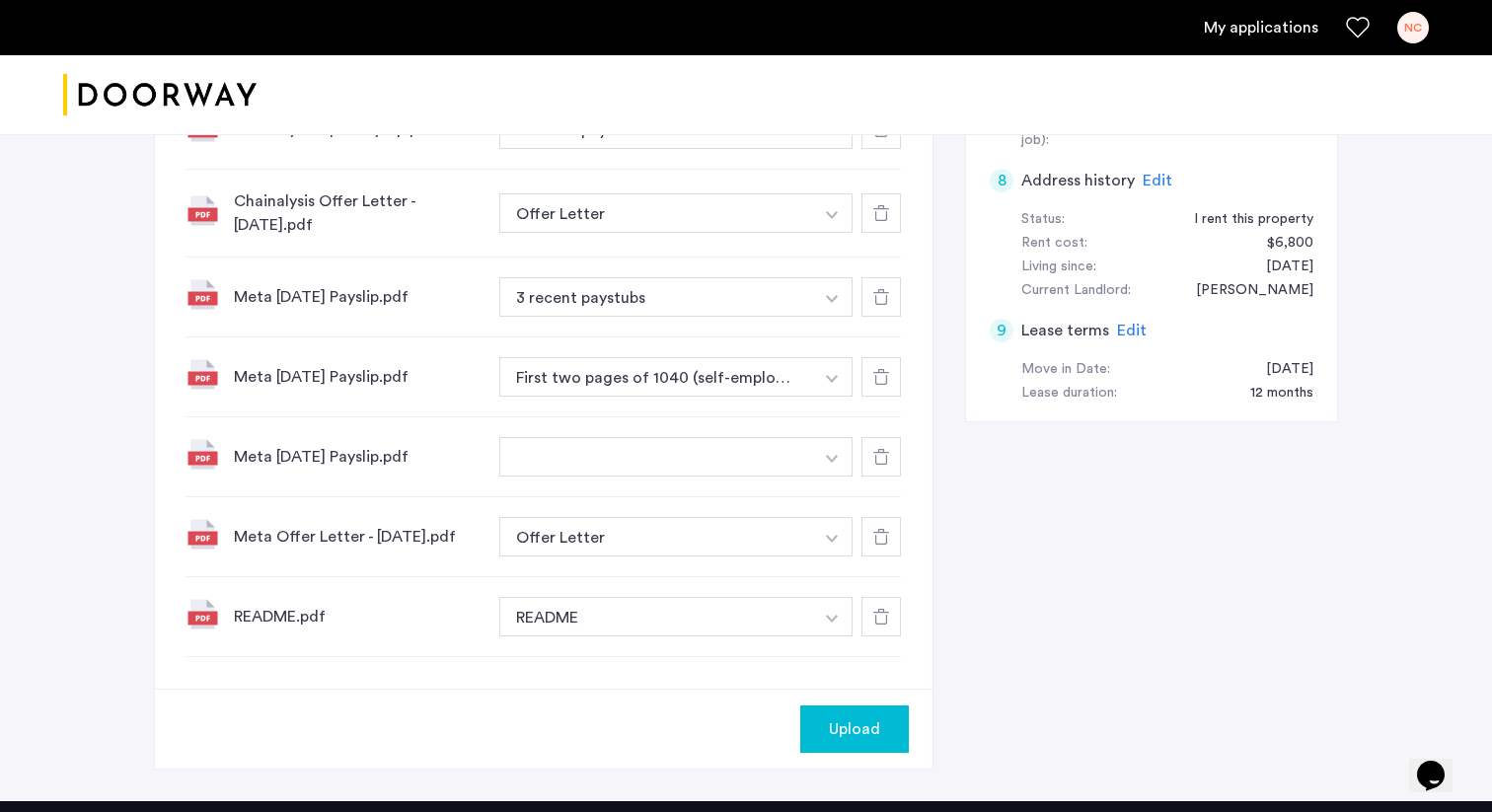 scroll, scrollTop: 1029, scrollLeft: 0, axis: vertical 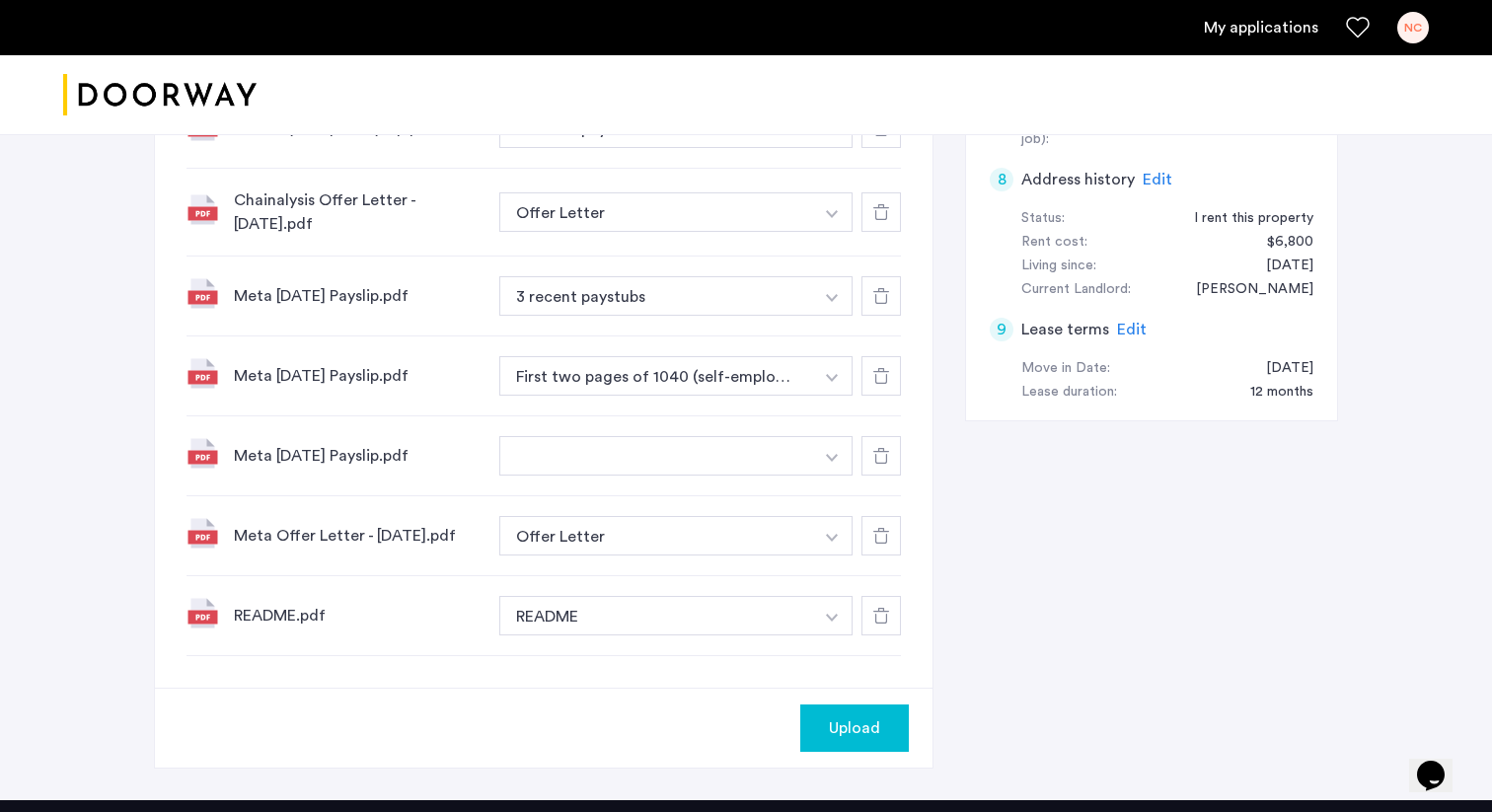 click at bounding box center [832, -111] 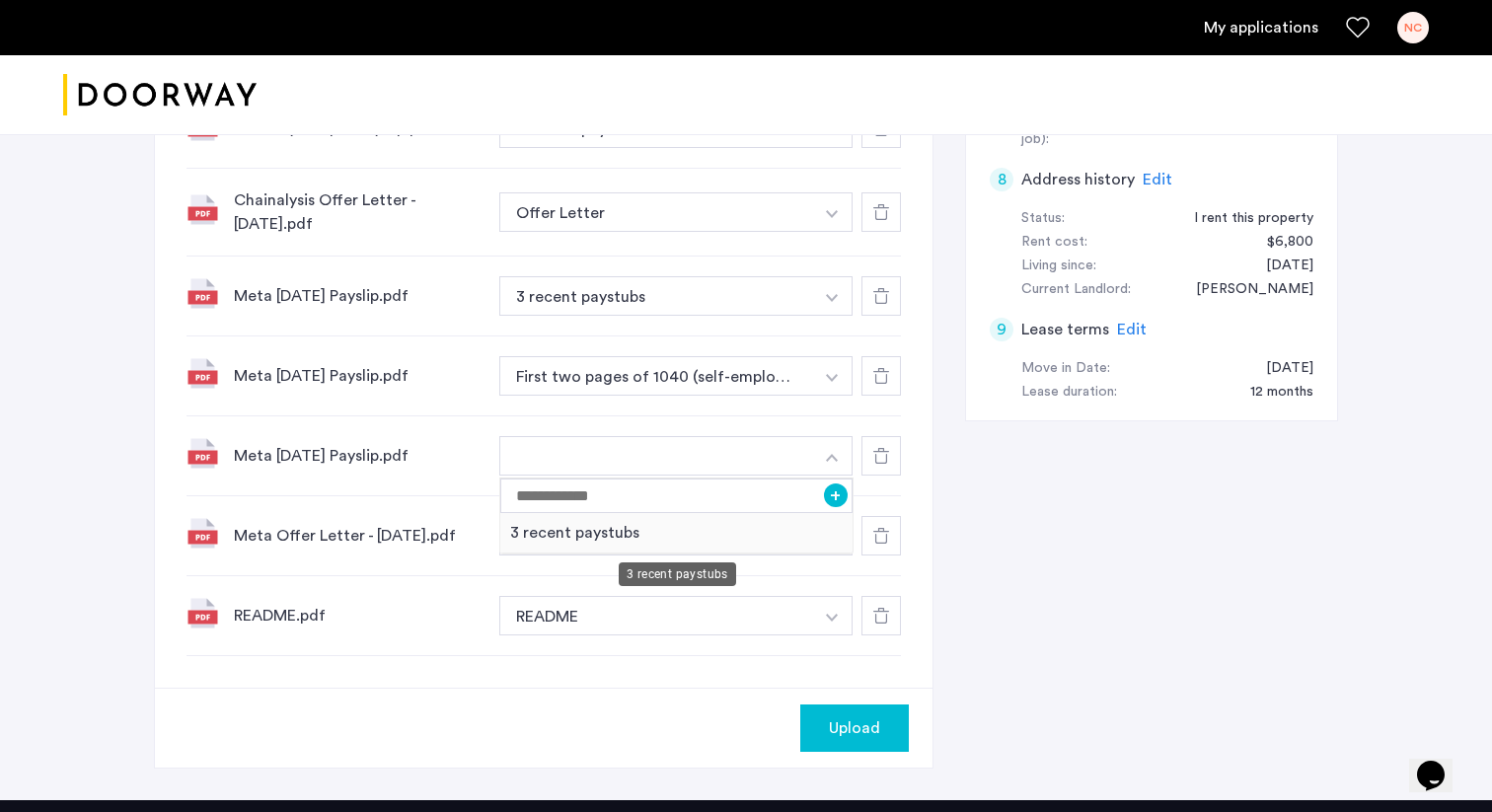 click on "3 recent paystubs" at bounding box center [676, 533] 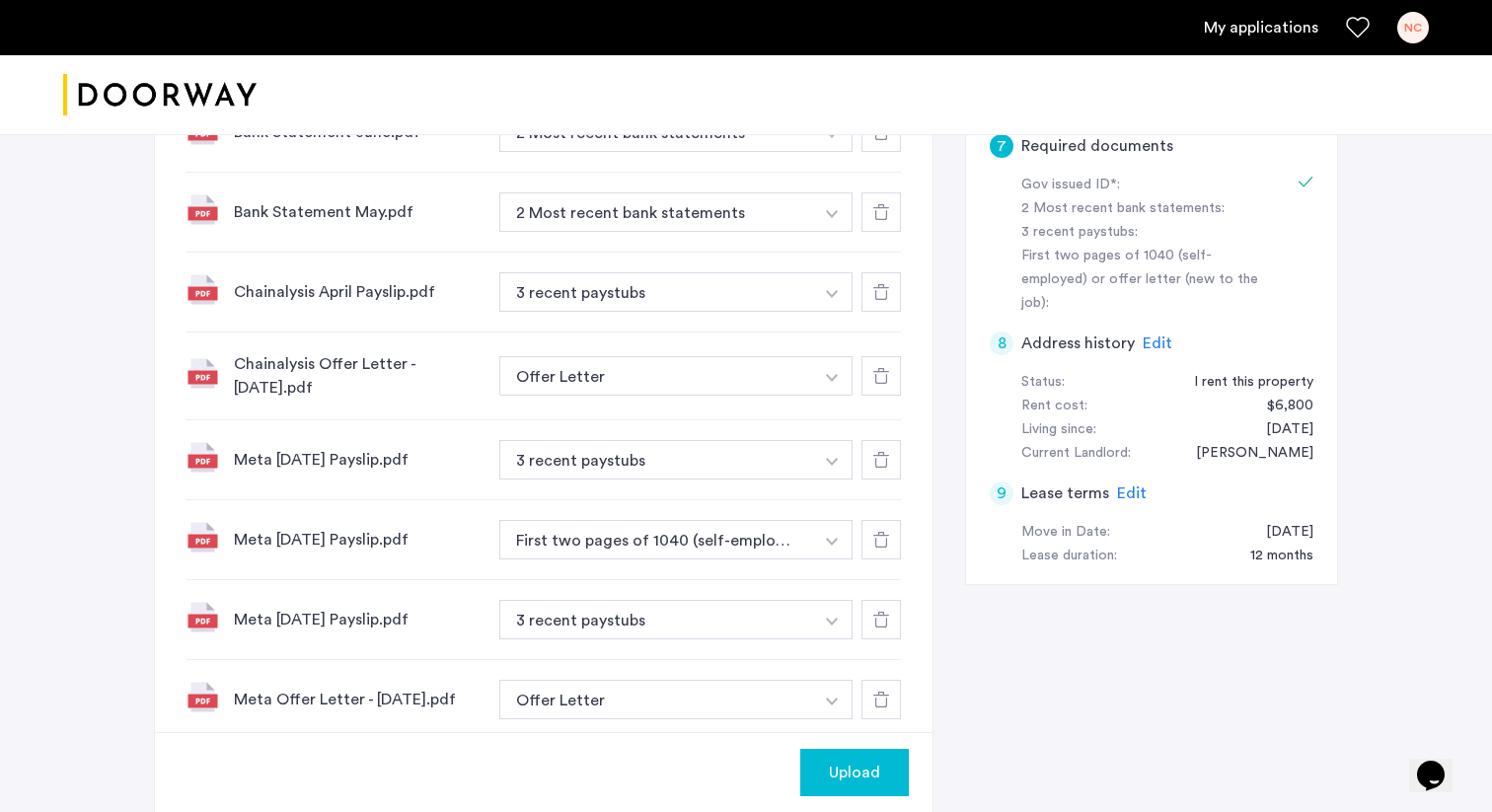 scroll, scrollTop: 858, scrollLeft: 0, axis: vertical 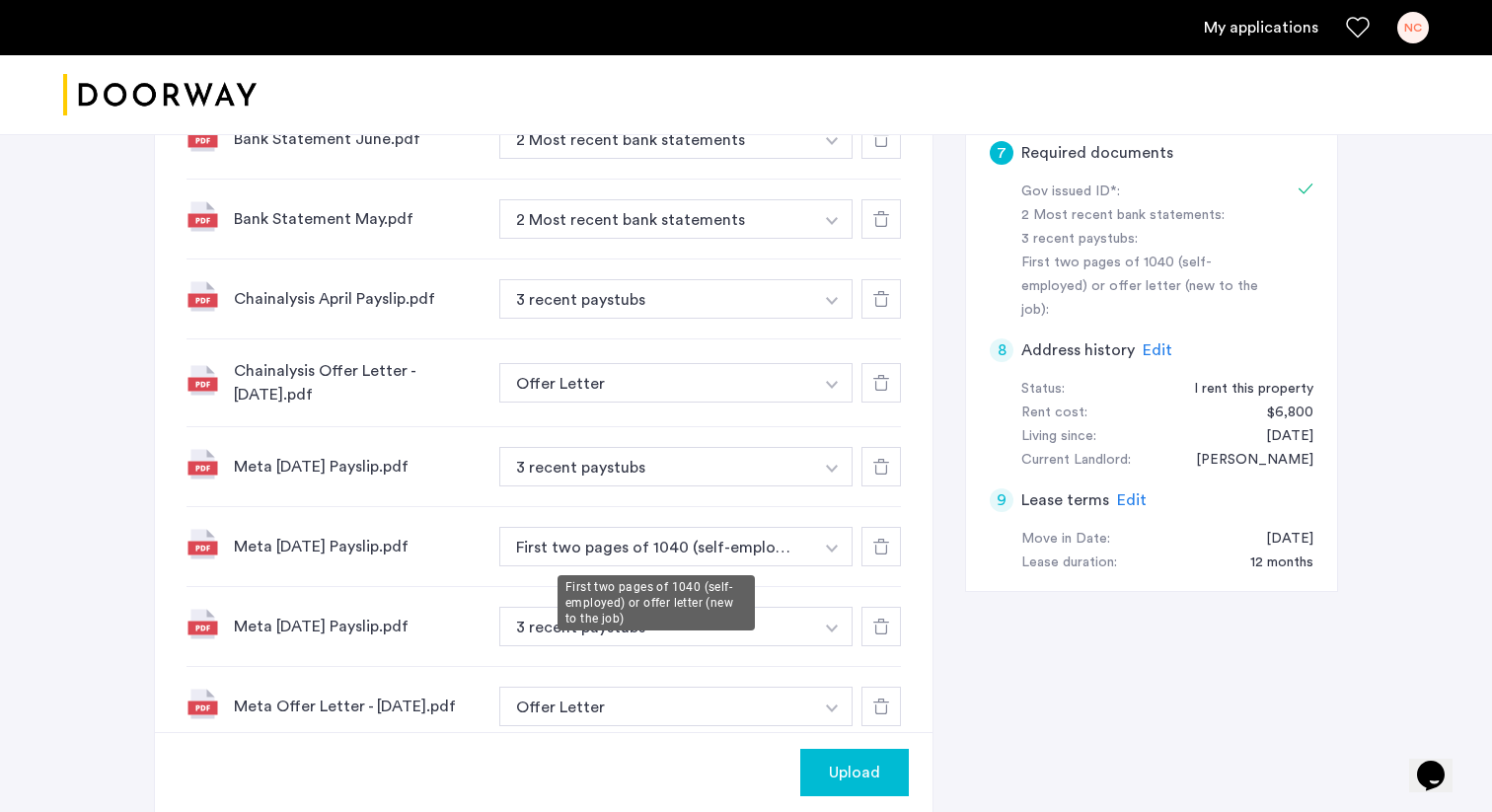 click on "First two pages of 1040 (self-employed) or offer letter (new to the job)" at bounding box center [656, 547] 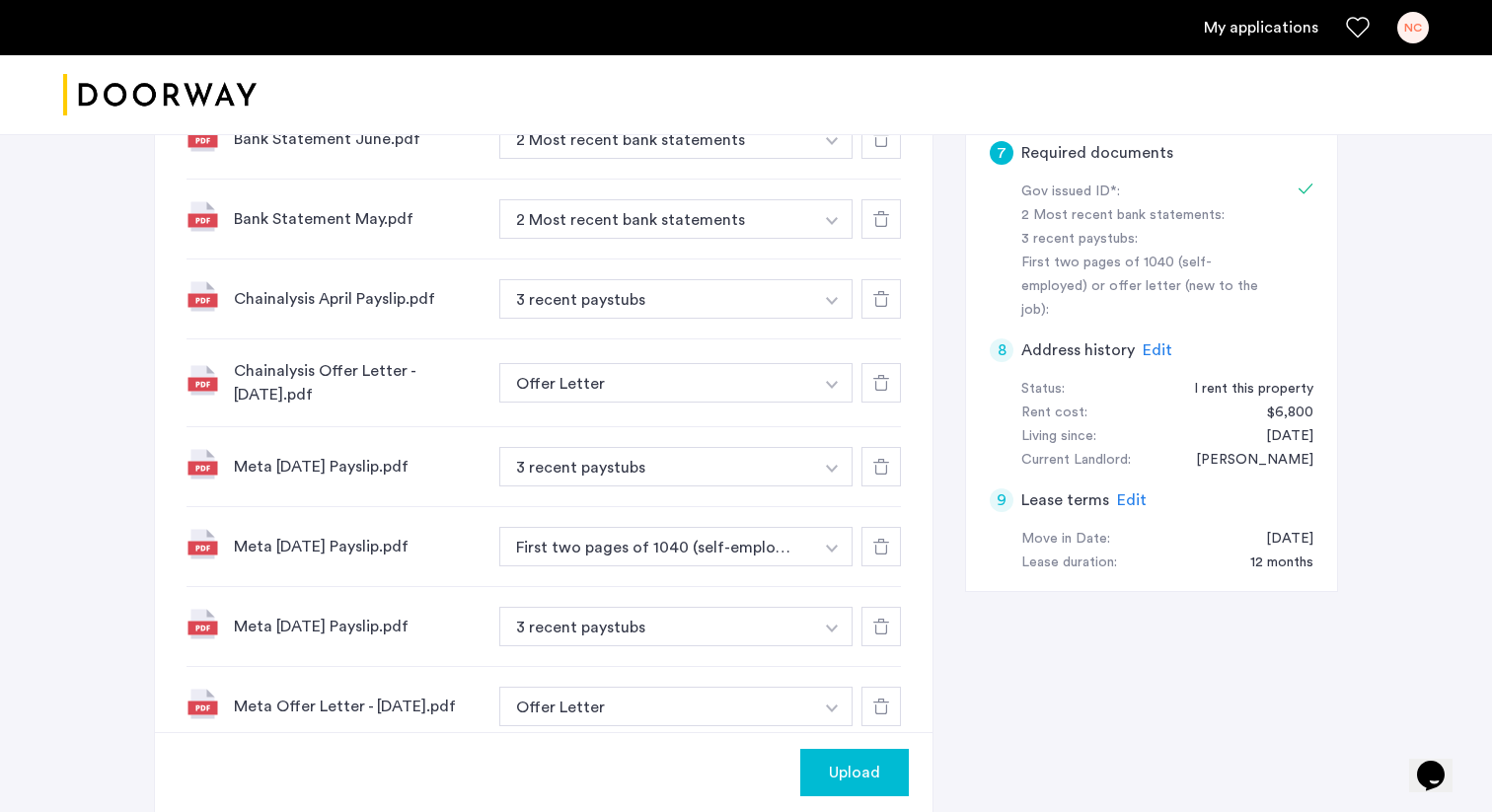 click on "First two pages of 1040 (self-employed) or offer letter (new to the job)" at bounding box center [656, 547] 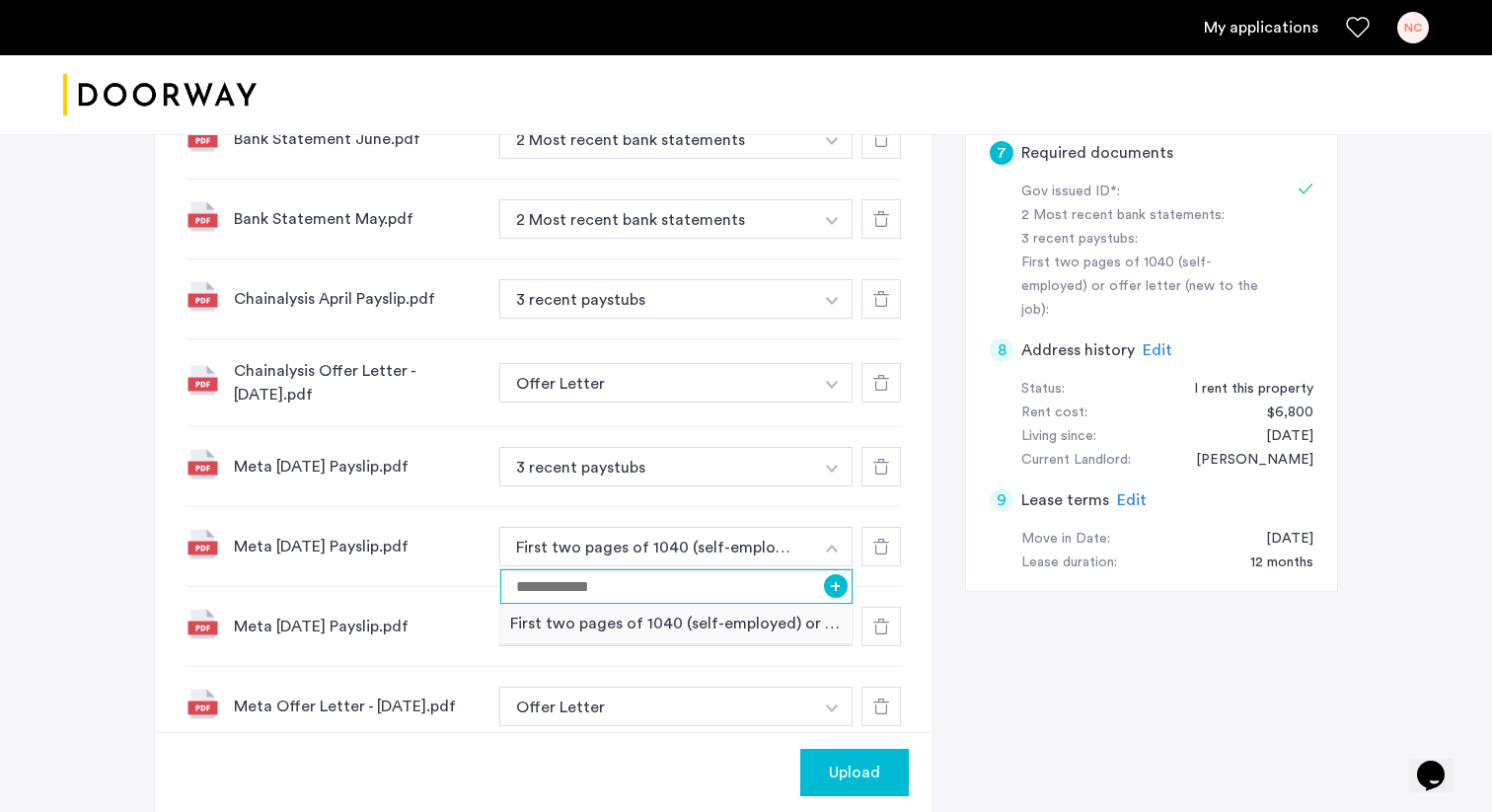 click at bounding box center (676, 586) 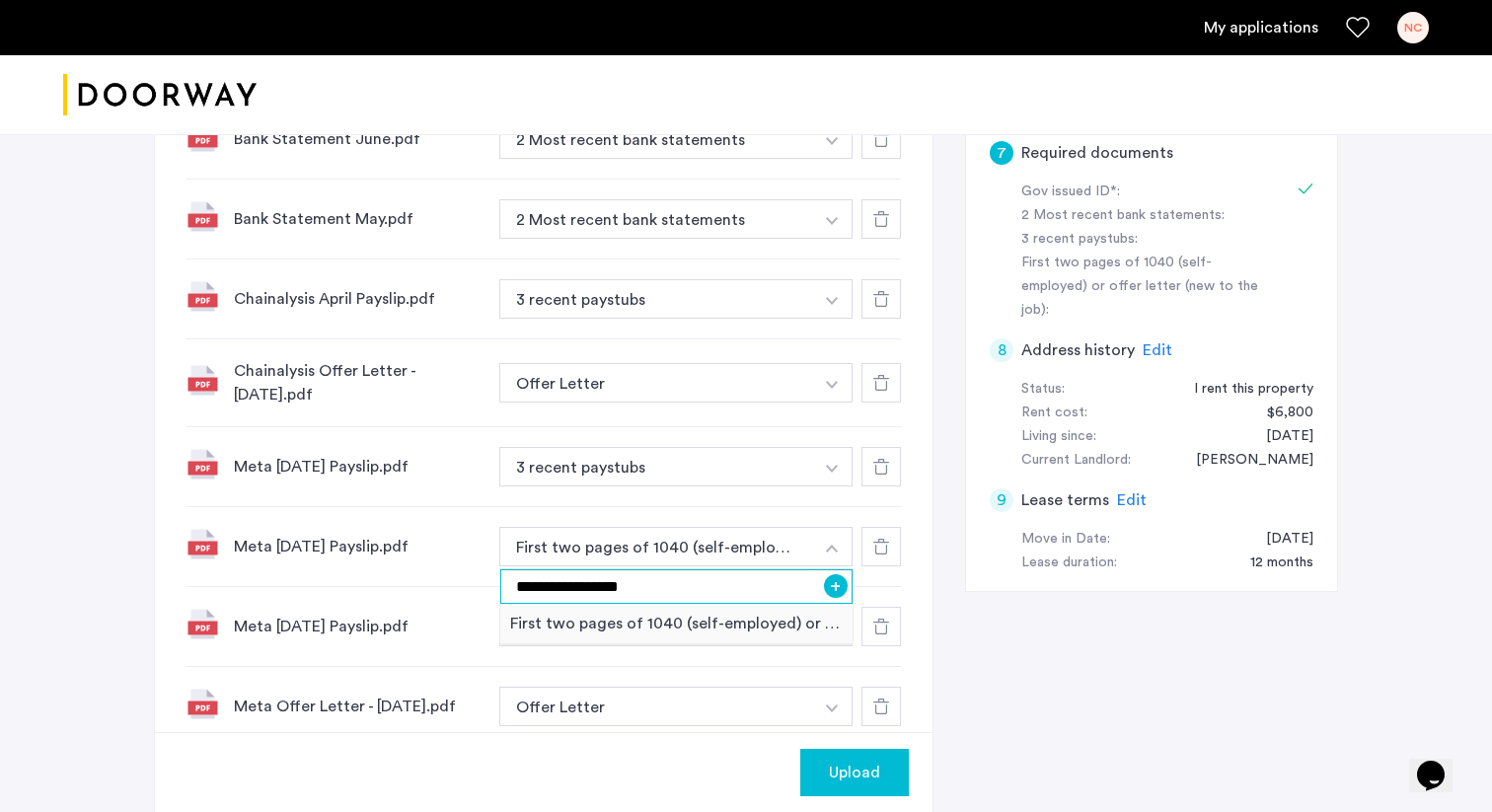 type on "**********" 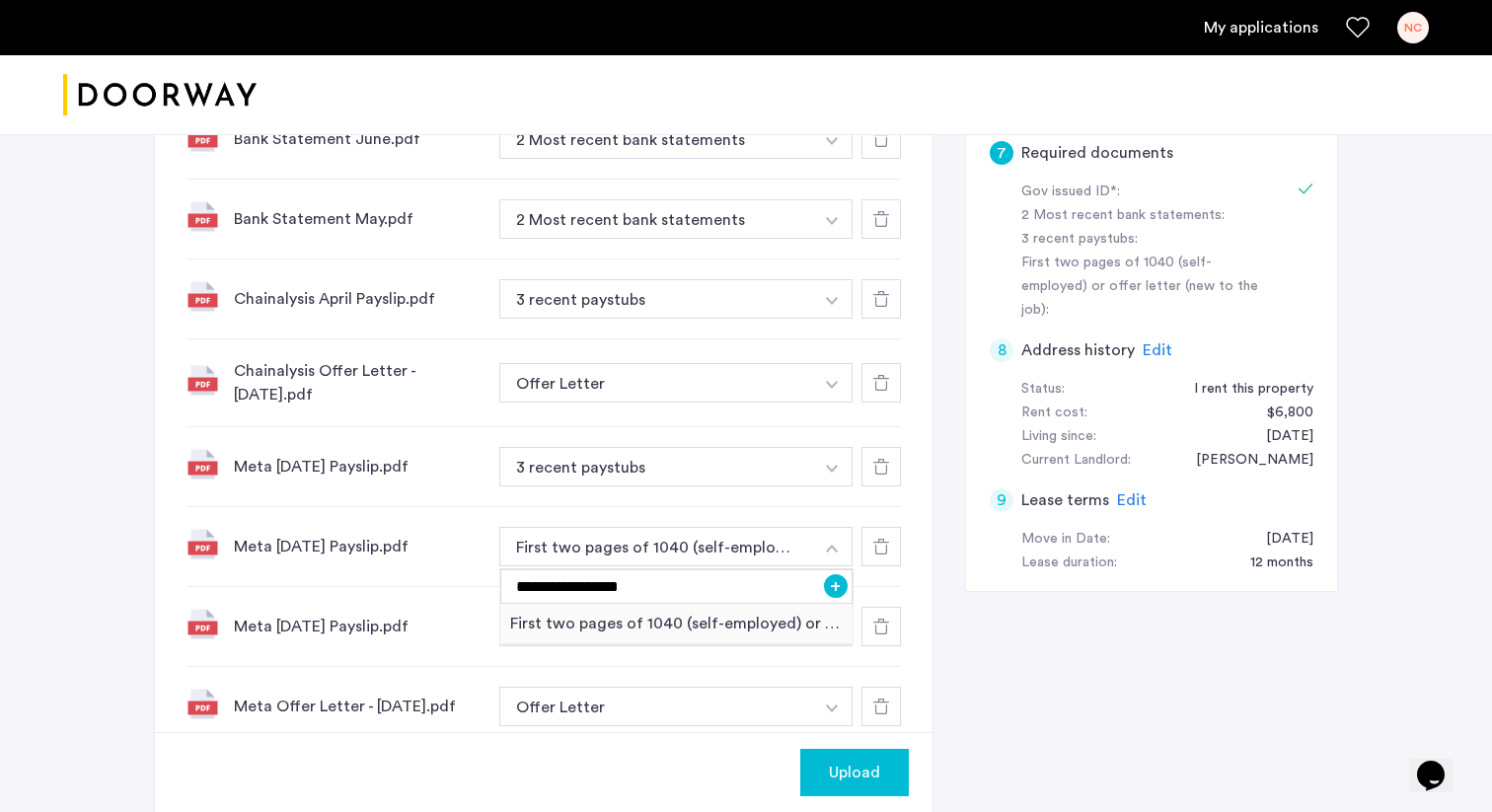 click on "+" at bounding box center (836, 586) 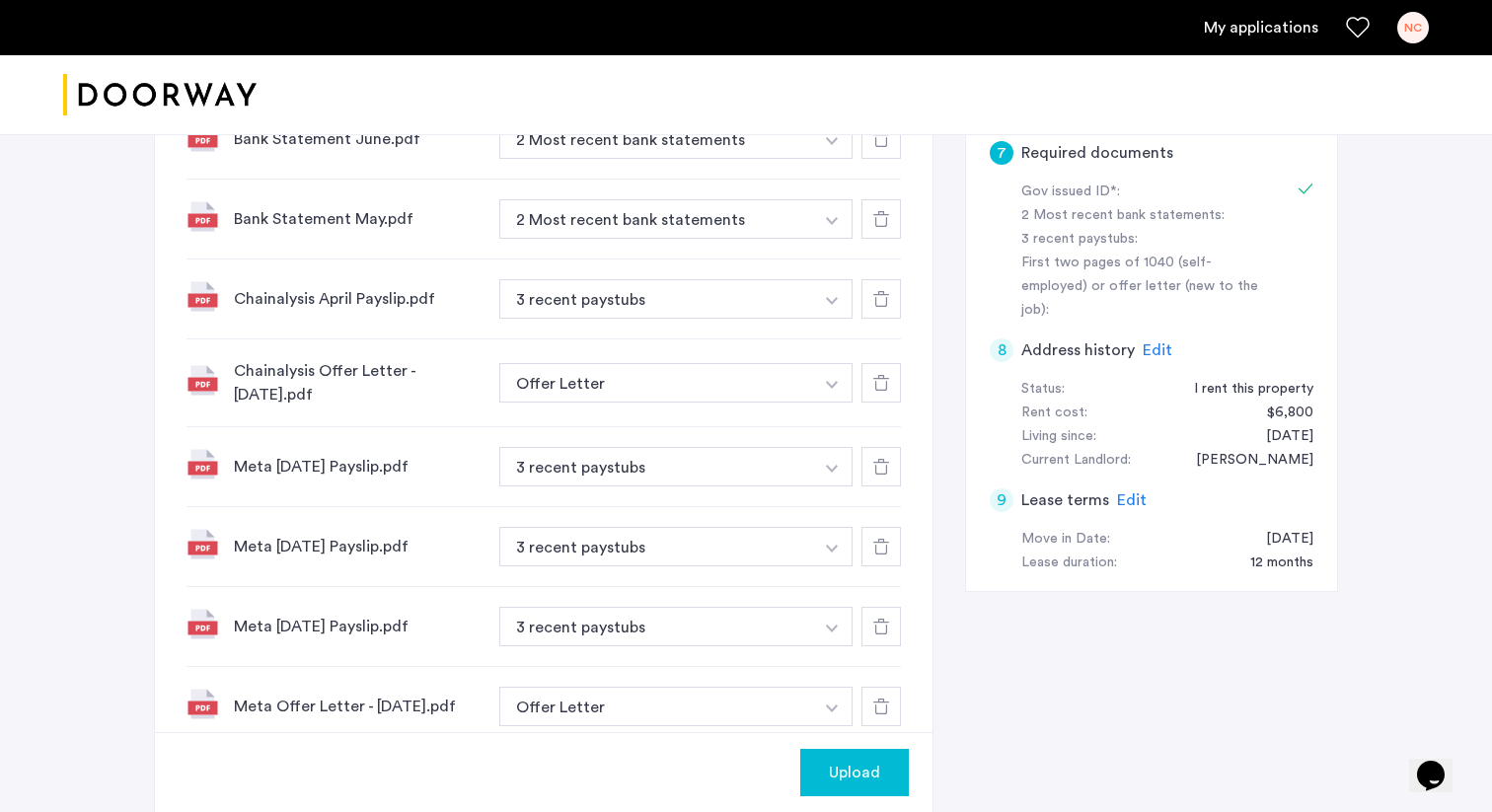 click on "7 Required documents  Gov issued ID*  2 Most recent bank statements  3 recent paystubs  First two pages of 1040 (self-employed) or offer letter (new to the job)  Upload your documents and save your progress. Return anytime to complete your submission.  Drag & drop your files (.png, .jpeg, .pdf, .jpg, .svg) Browse files Upload documents (.png, .jpeg, .pdf, .jpg, .svg) Uploaded files passport pic.pdf Gov issued ID + First two pages of 1040 (self-employed) or offer letter (new to the job) Gov issued ID Bank Statement June.pdf 2 Most recent bank statements + First two pages of 1040 (self-employed) or offer letter (new to the job) 2 Most recent bank statements Bank Statement May.pdf 2 Most recent bank statements + First two pages of 1040 (self-employed) or offer letter (new to the job) 2 Most recent bank statements Chainalysis April Payslip.pdf 3 recent paystubs + First two pages of 1040 (self-employed) or offer letter (new to the job) 3 recent paystubs Chainalysis Offer Letter - [DATE].pdf Offer Letter + + + + +" 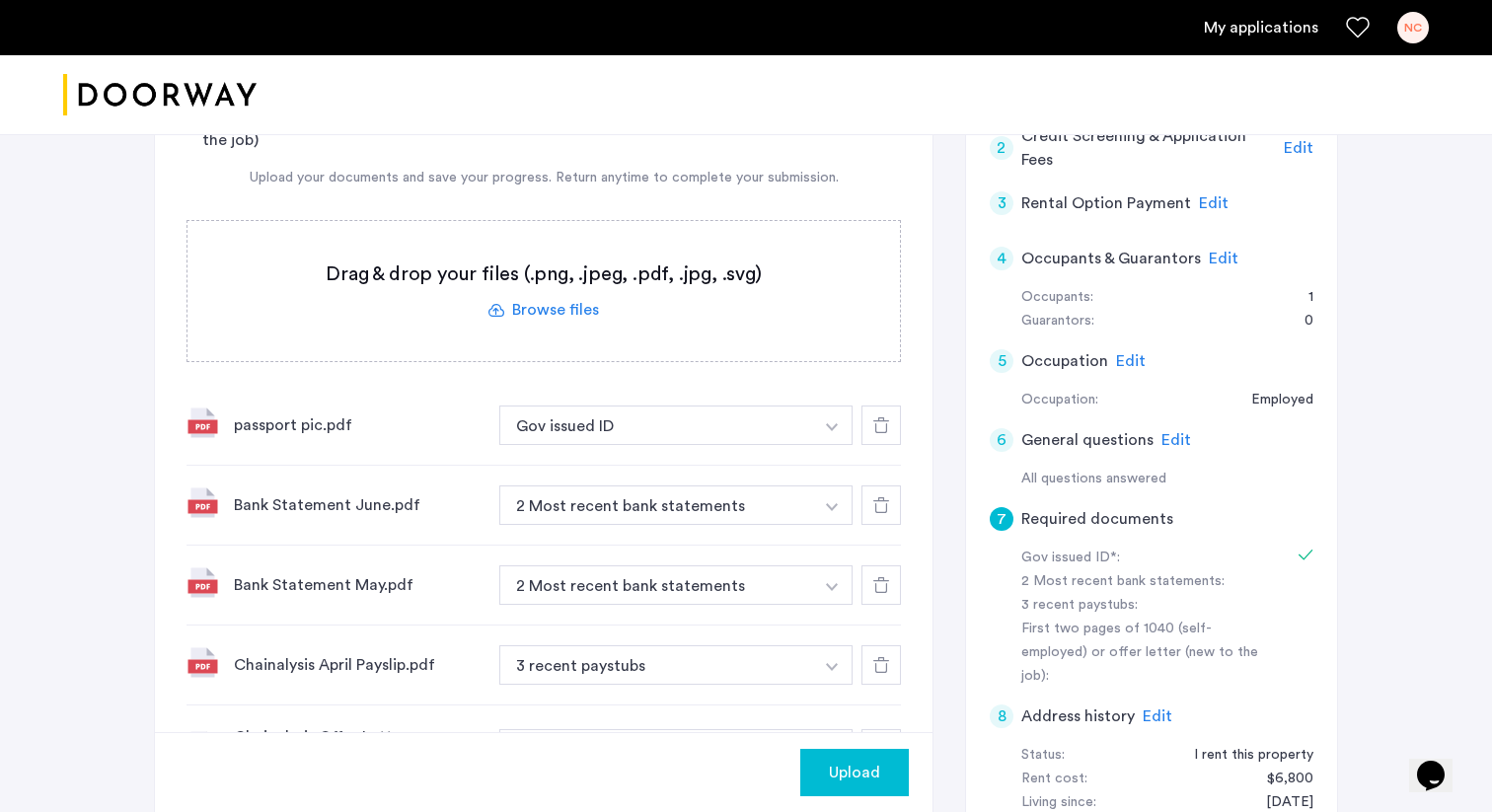 scroll, scrollTop: 486, scrollLeft: 0, axis: vertical 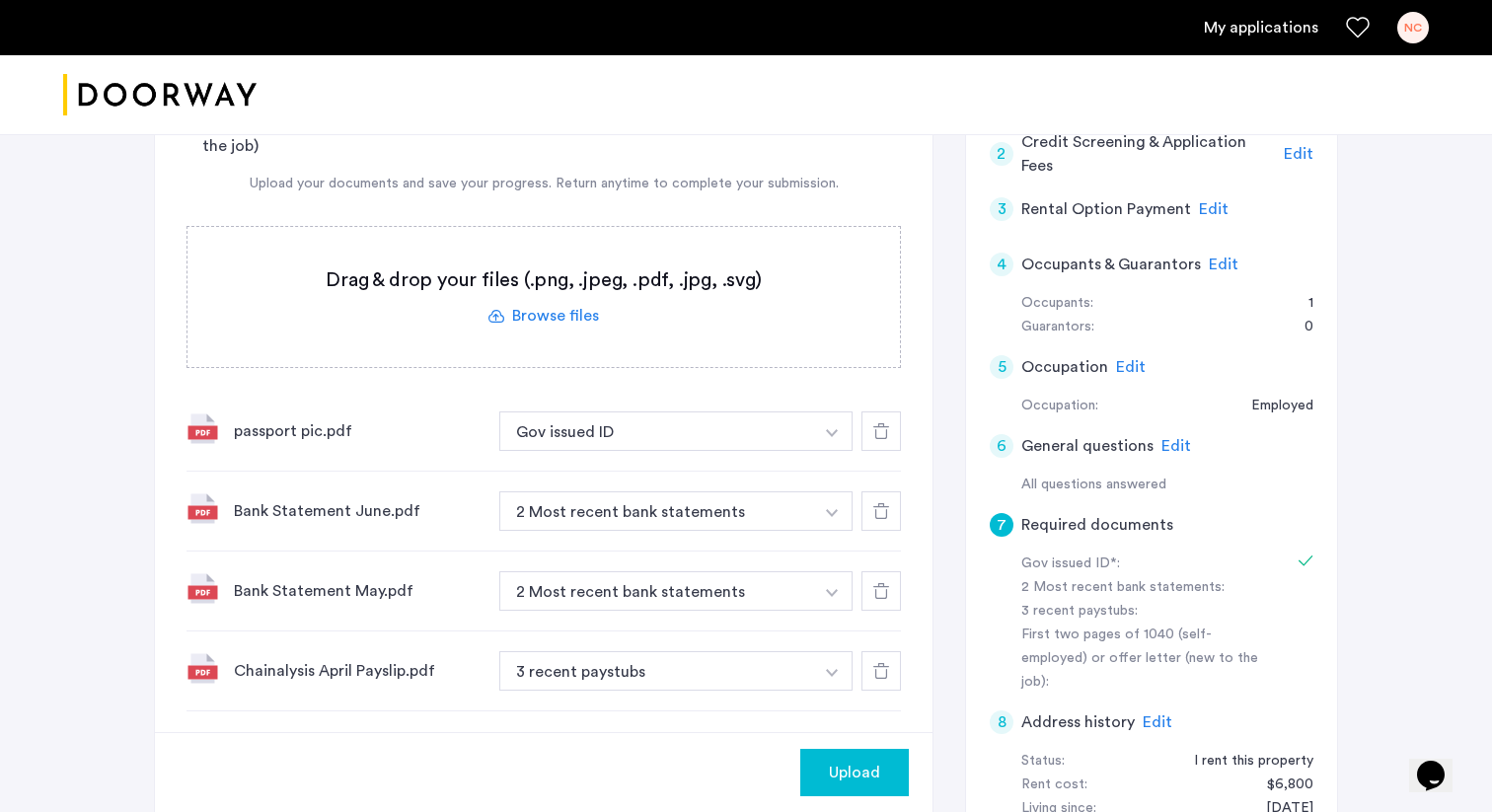 click at bounding box center (832, 433) 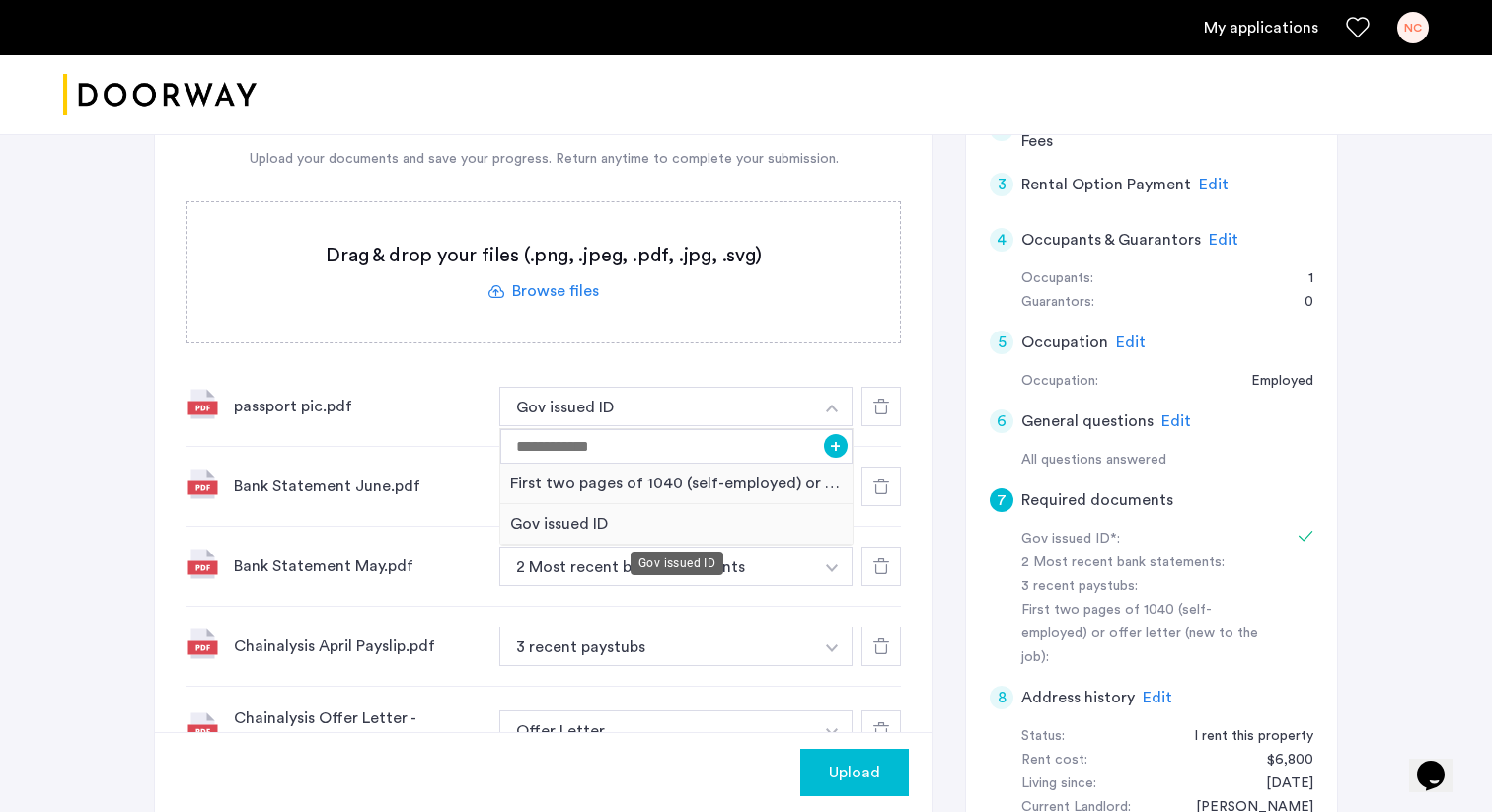scroll, scrollTop: 513, scrollLeft: 0, axis: vertical 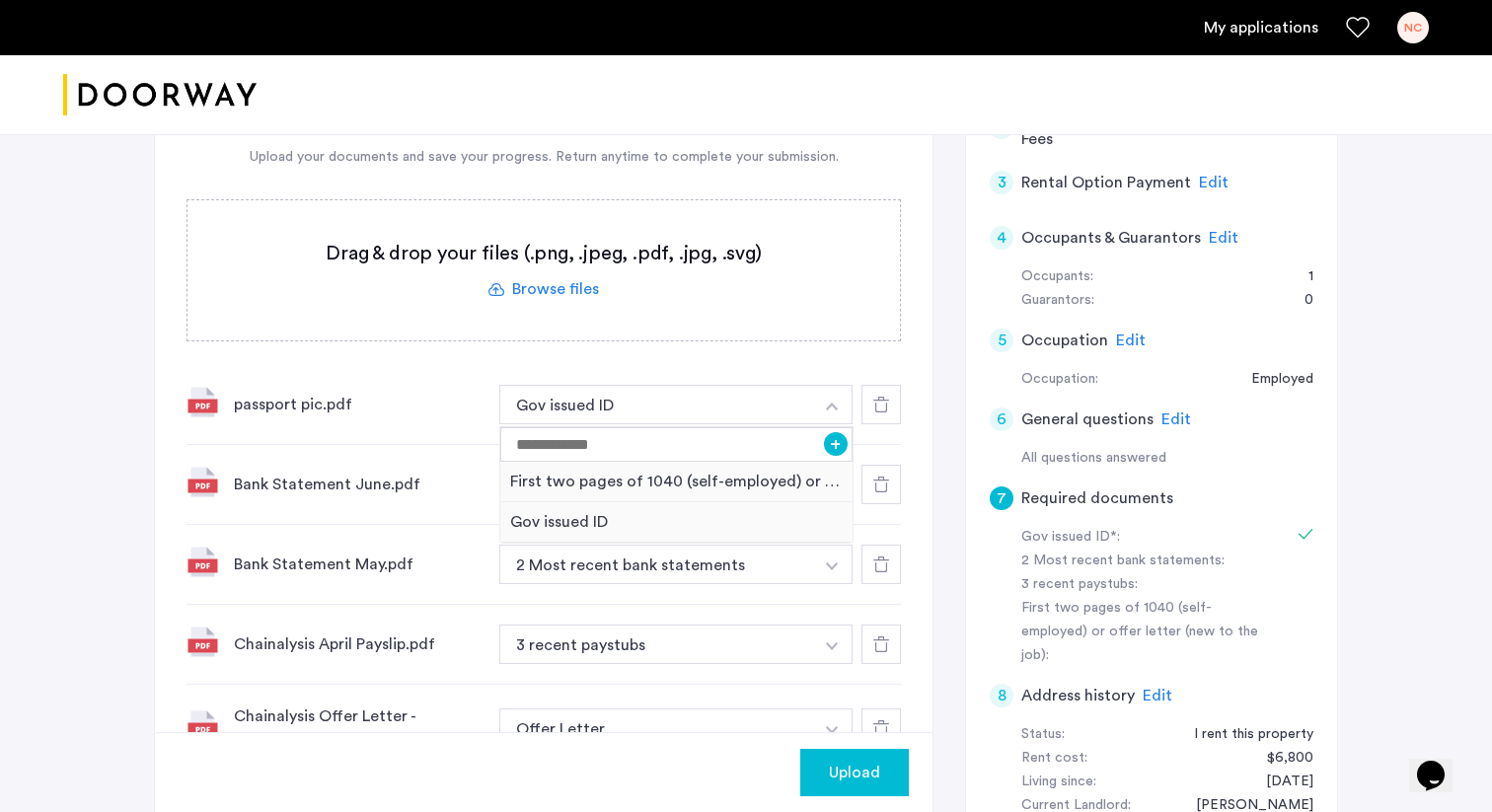 click at bounding box center (832, 406) 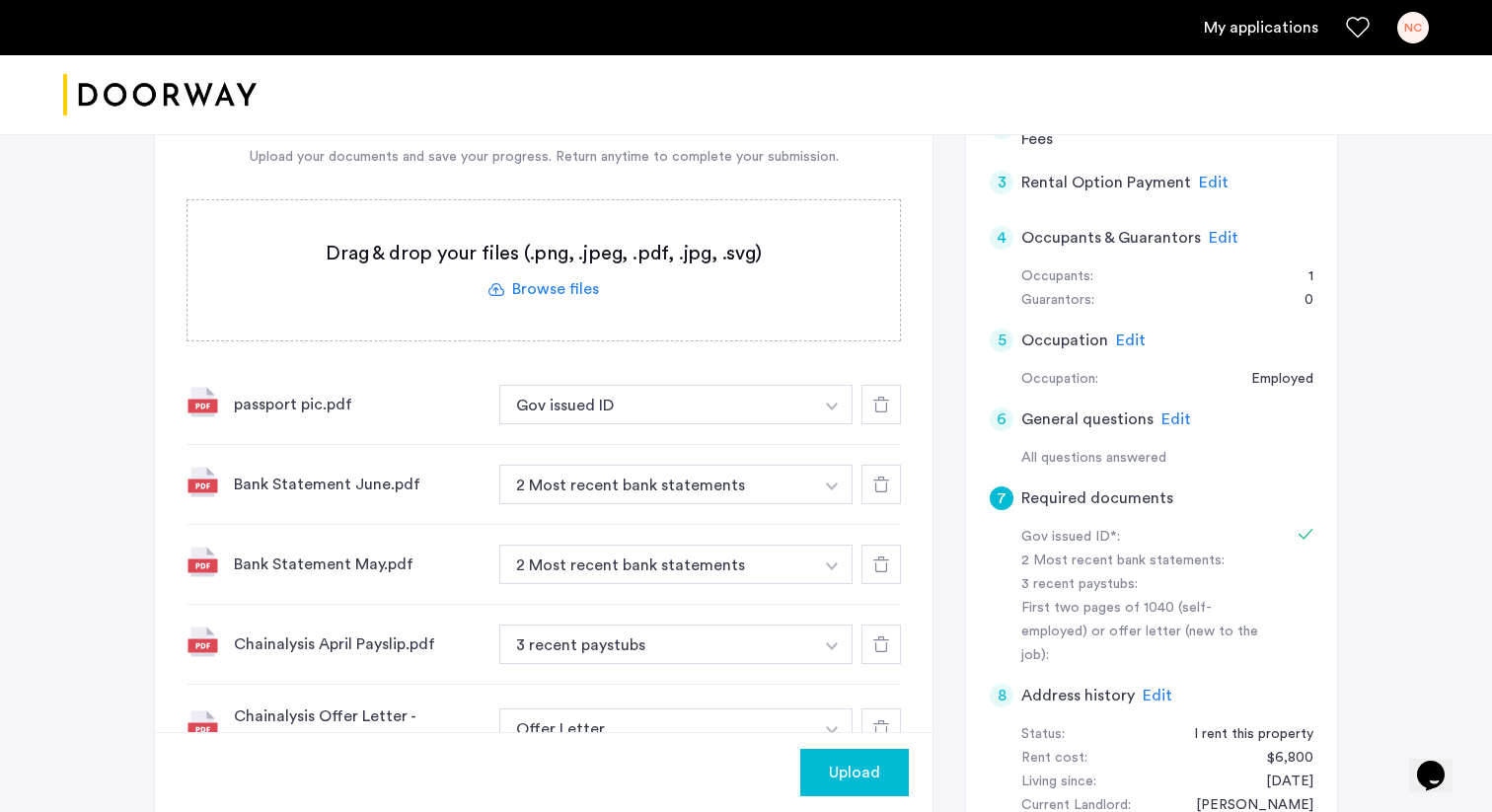 click at bounding box center [832, 406] 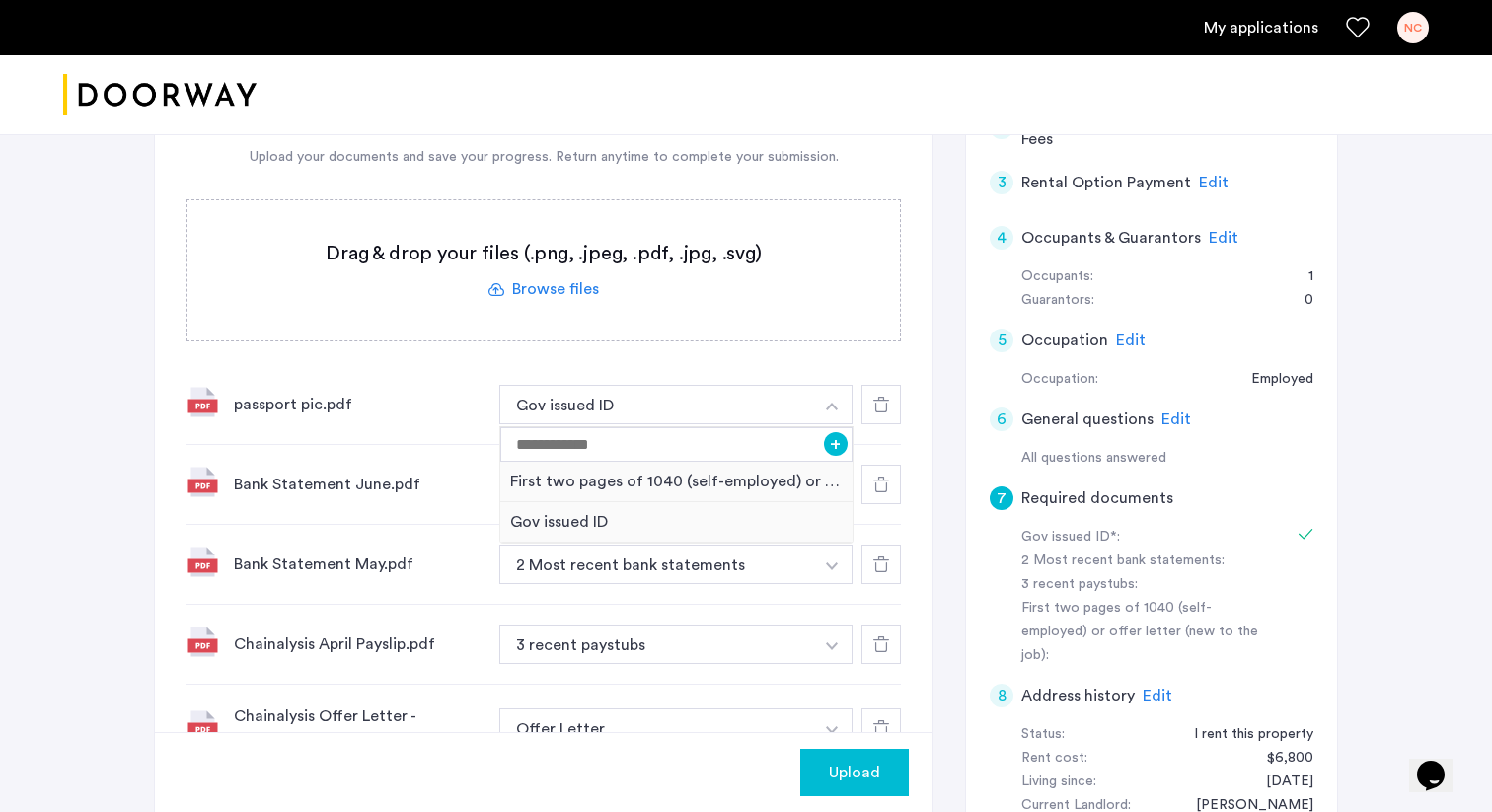 click at bounding box center [832, 405] 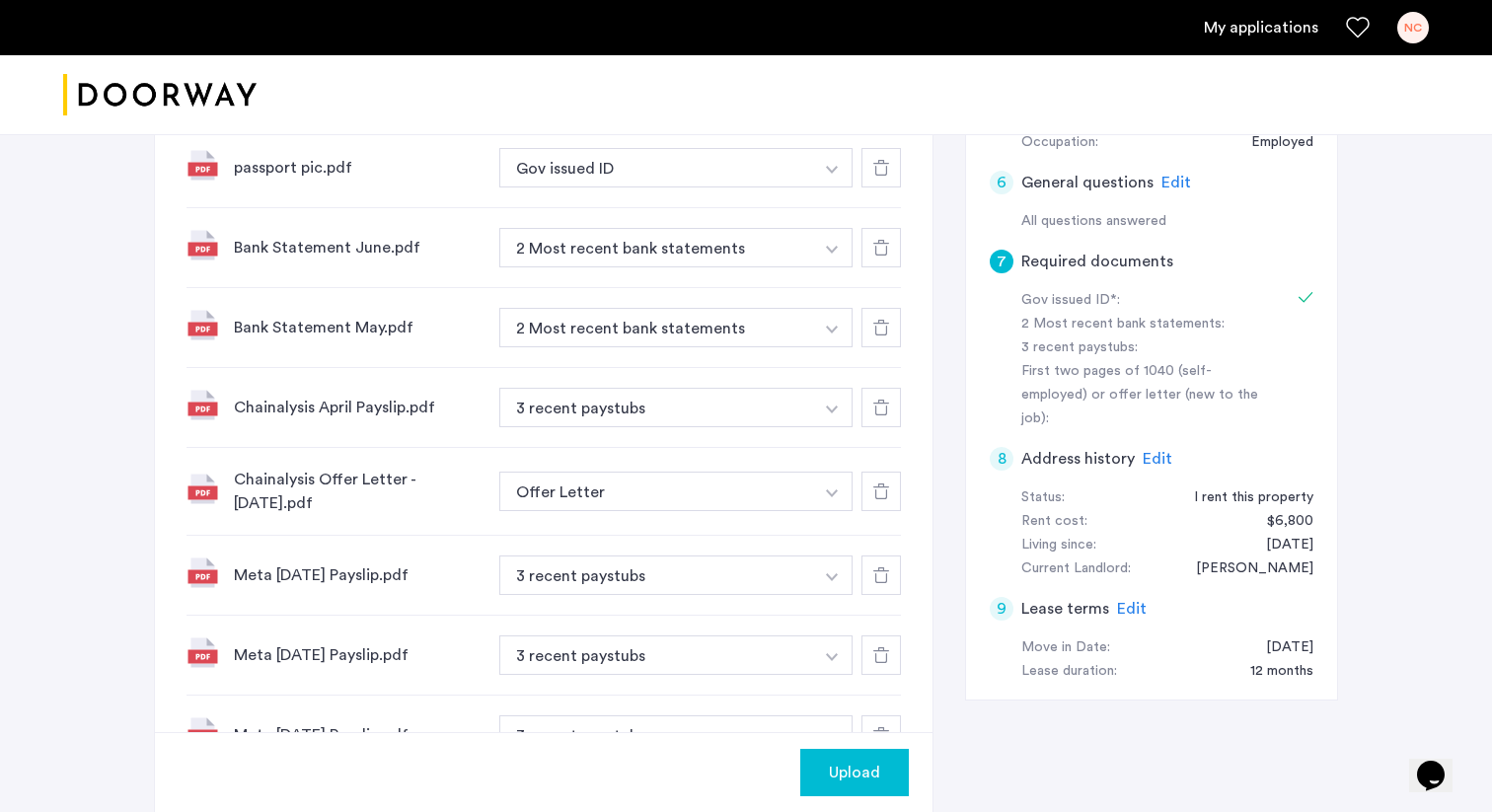 scroll, scrollTop: 1078, scrollLeft: 0, axis: vertical 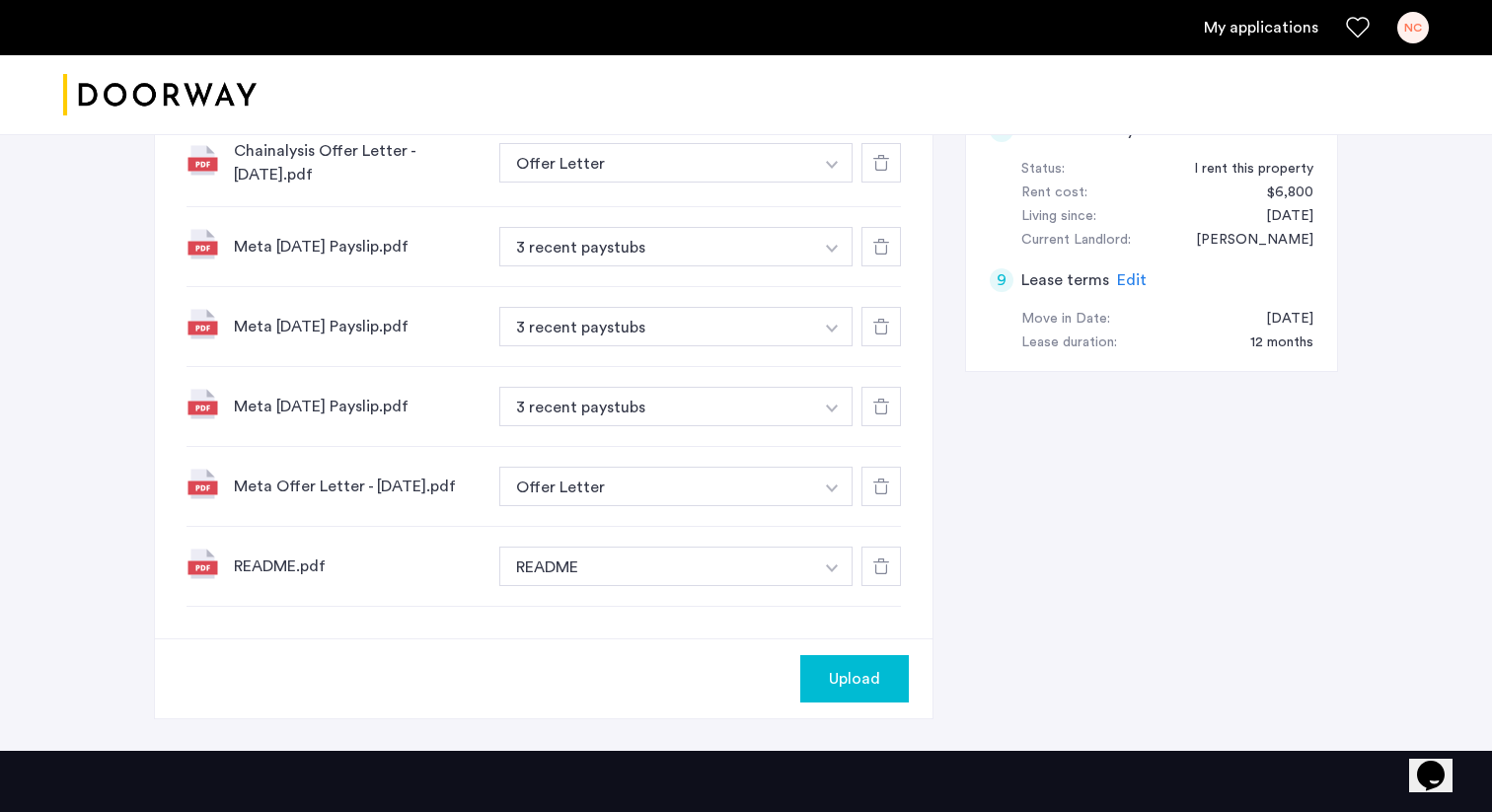 click on "Upload" 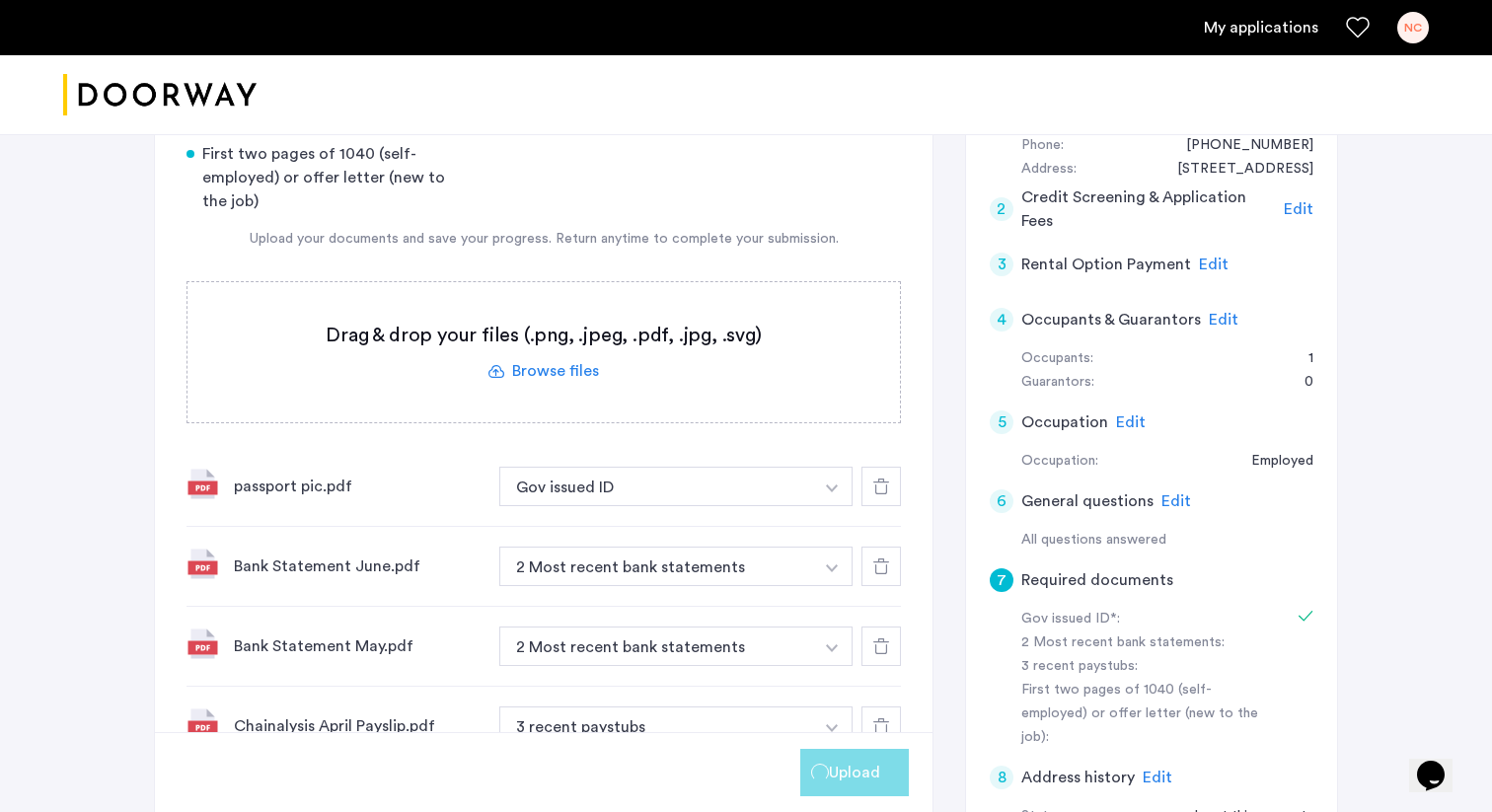 scroll, scrollTop: 429, scrollLeft: 0, axis: vertical 